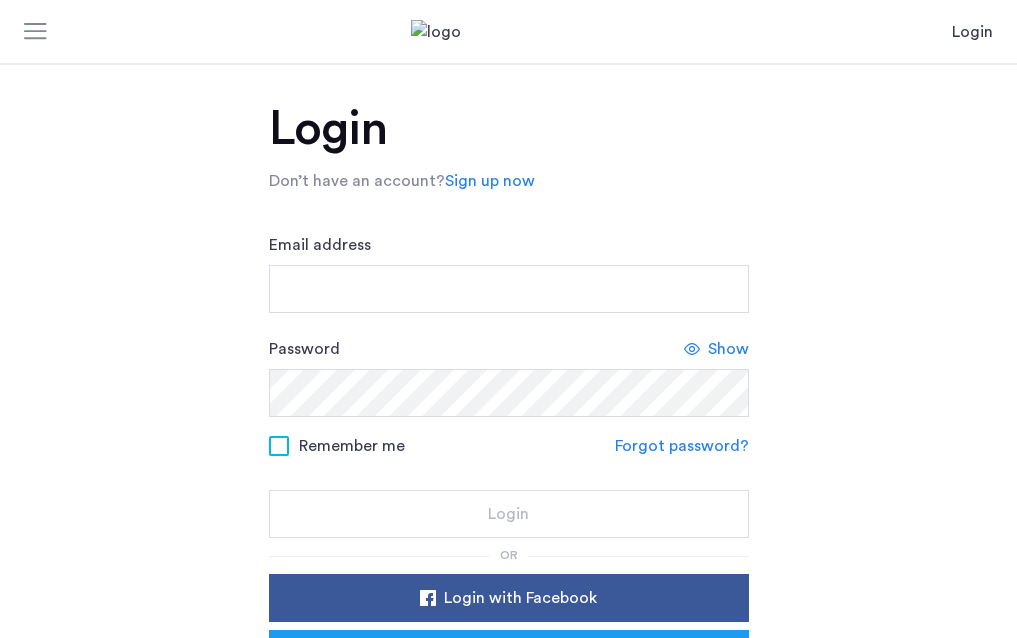 scroll, scrollTop: 0, scrollLeft: 0, axis: both 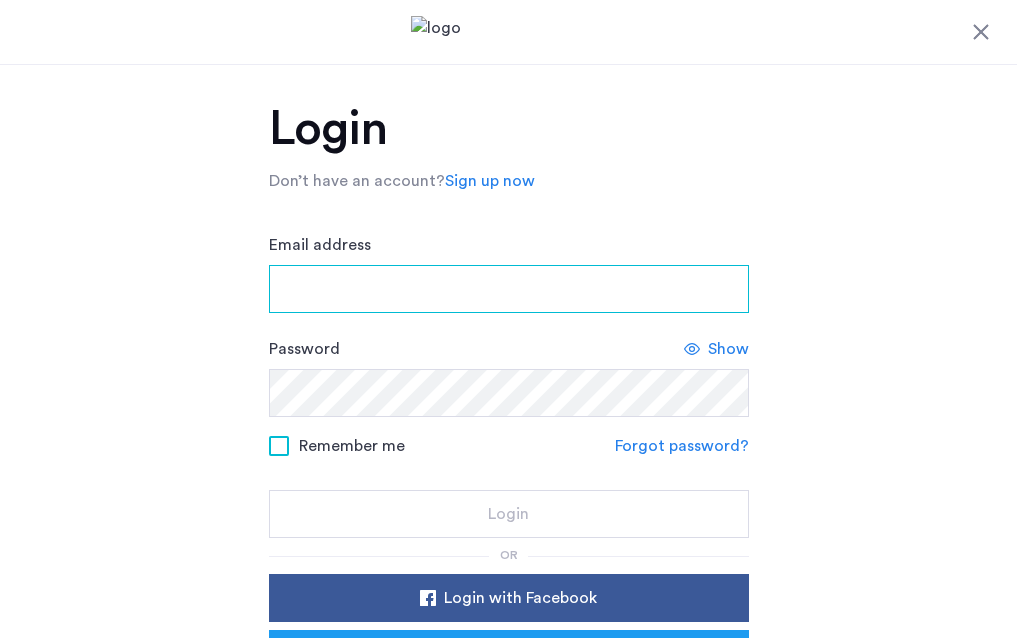 click on "Email address" at bounding box center (509, 289) 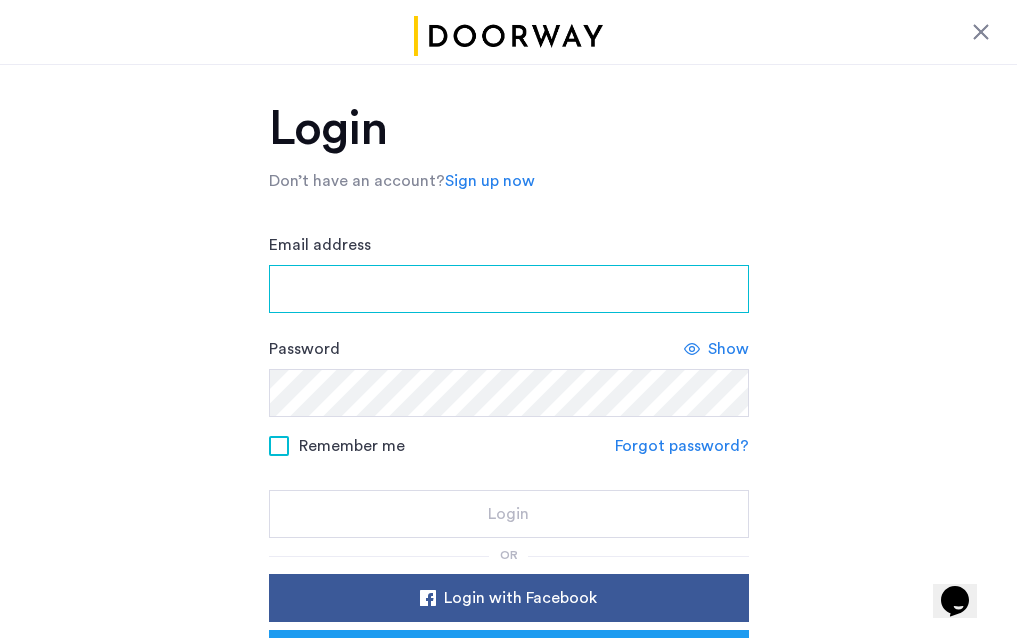 scroll, scrollTop: 0, scrollLeft: 0, axis: both 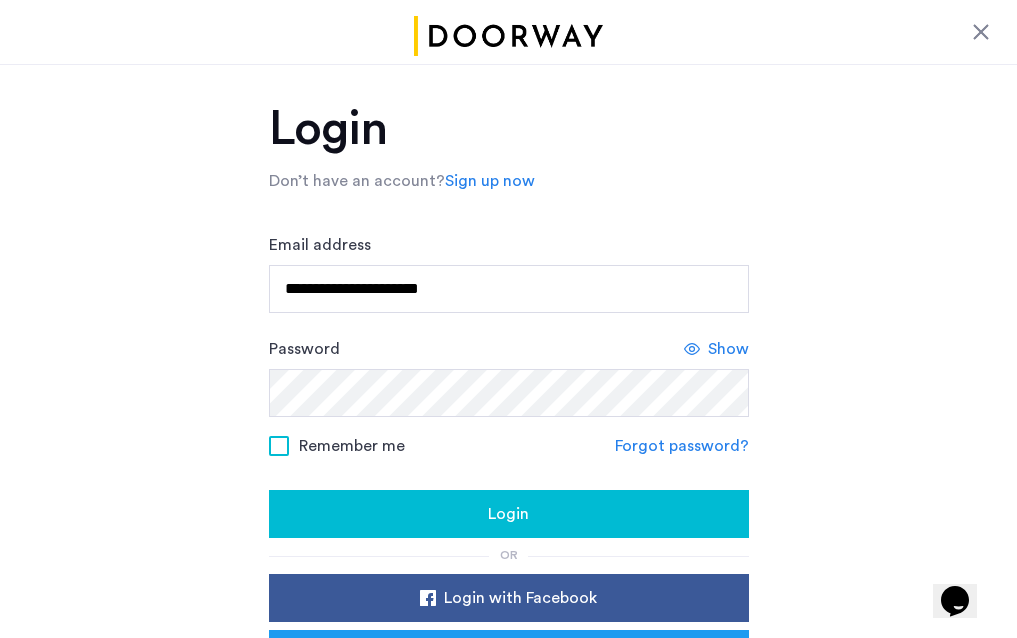 click on "Show" 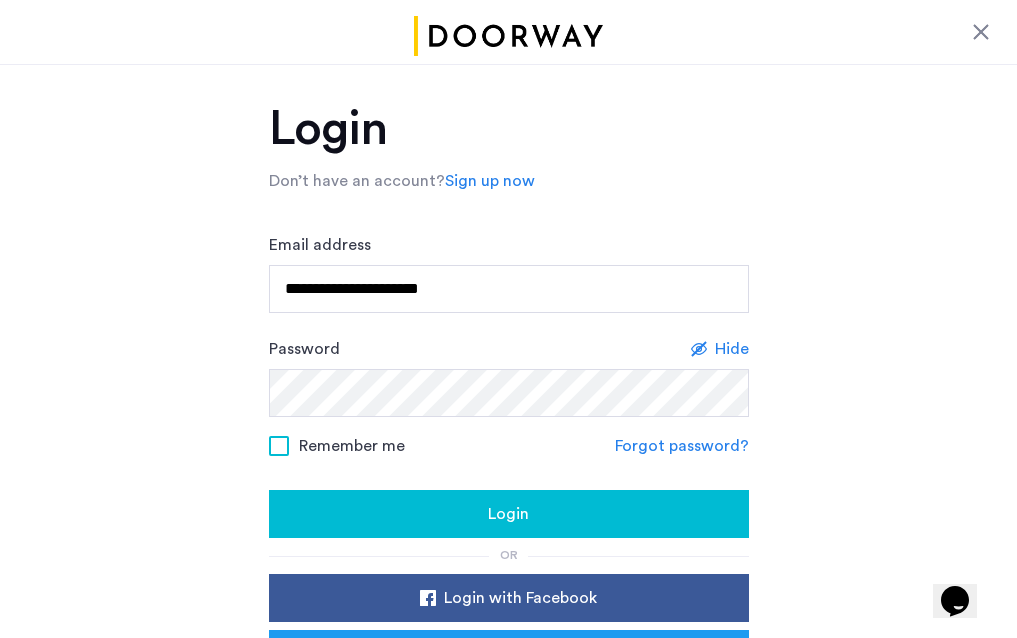 click 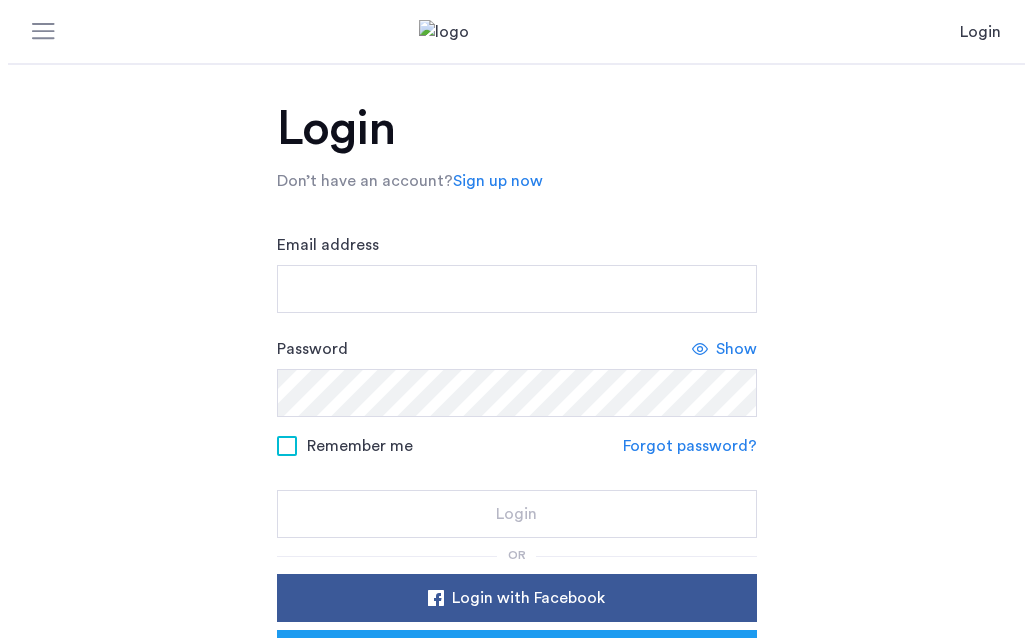 scroll, scrollTop: 0, scrollLeft: 0, axis: both 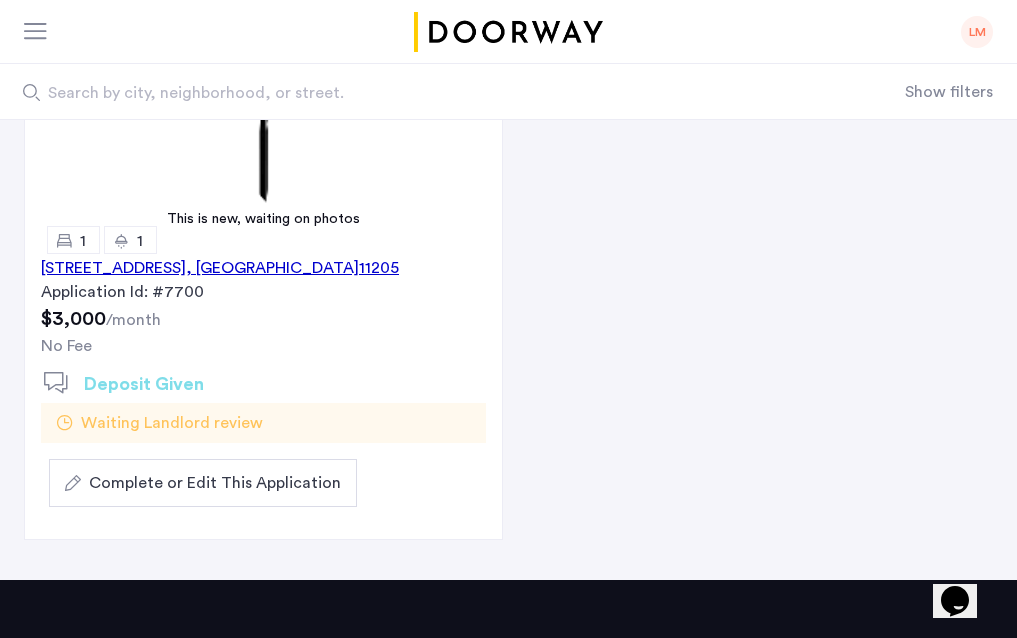 click on "Complete or Edit This Application" 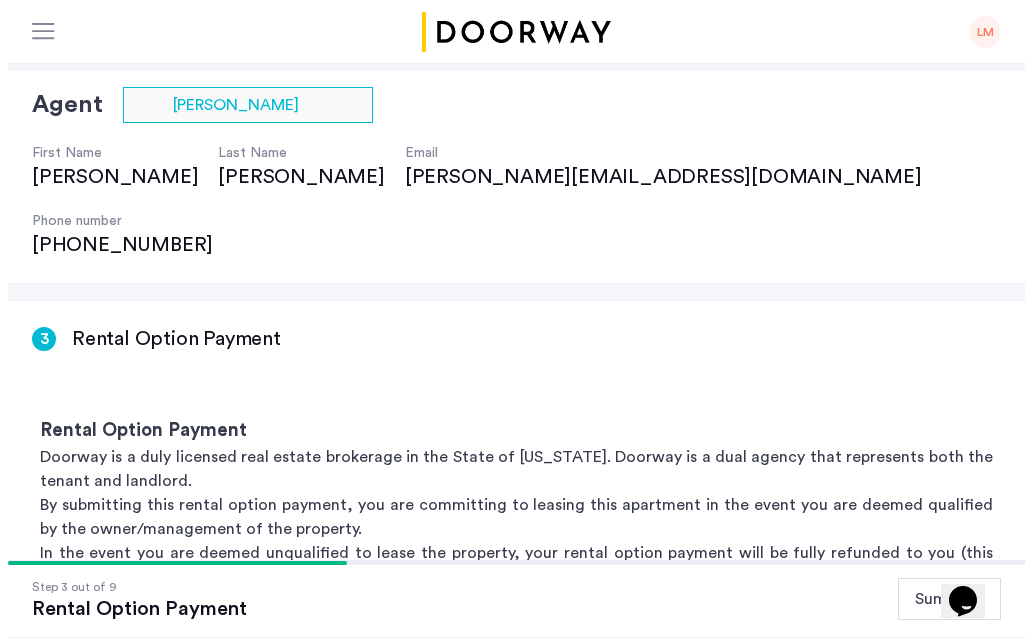 scroll, scrollTop: 109, scrollLeft: 0, axis: vertical 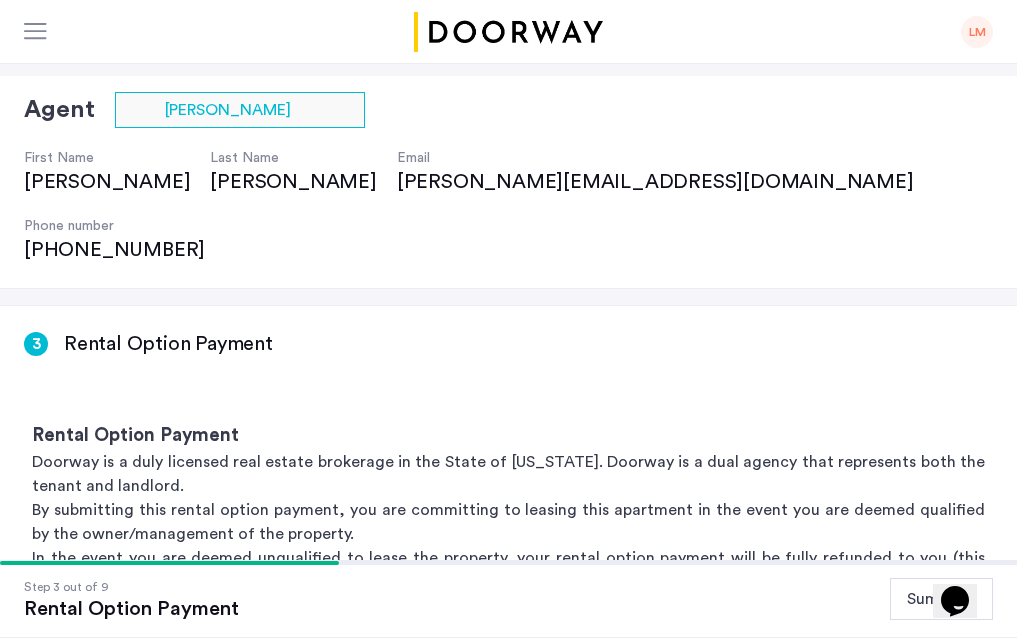 click 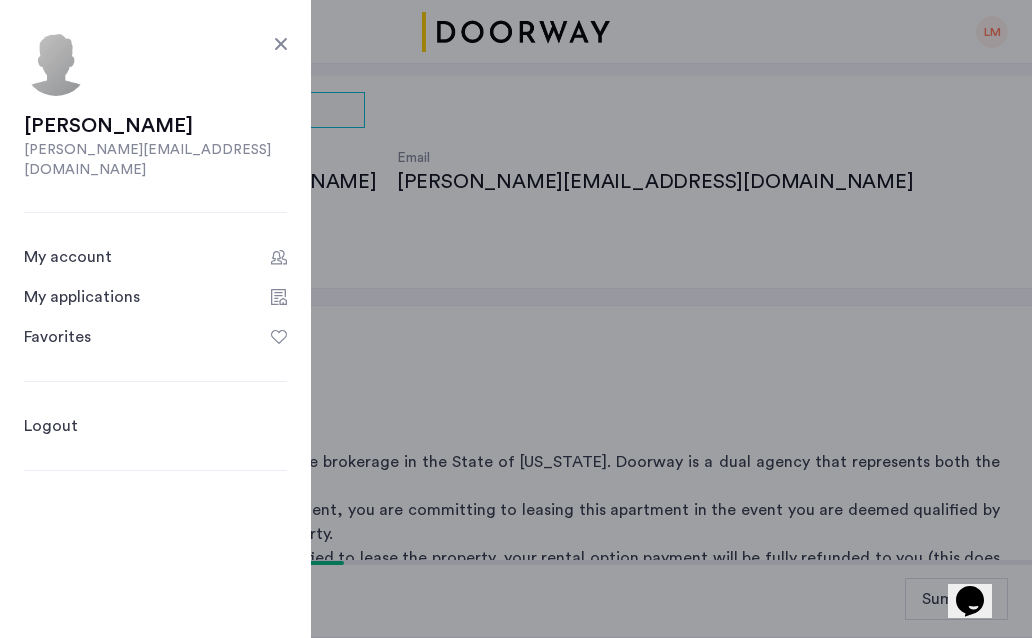 click on "My applications" 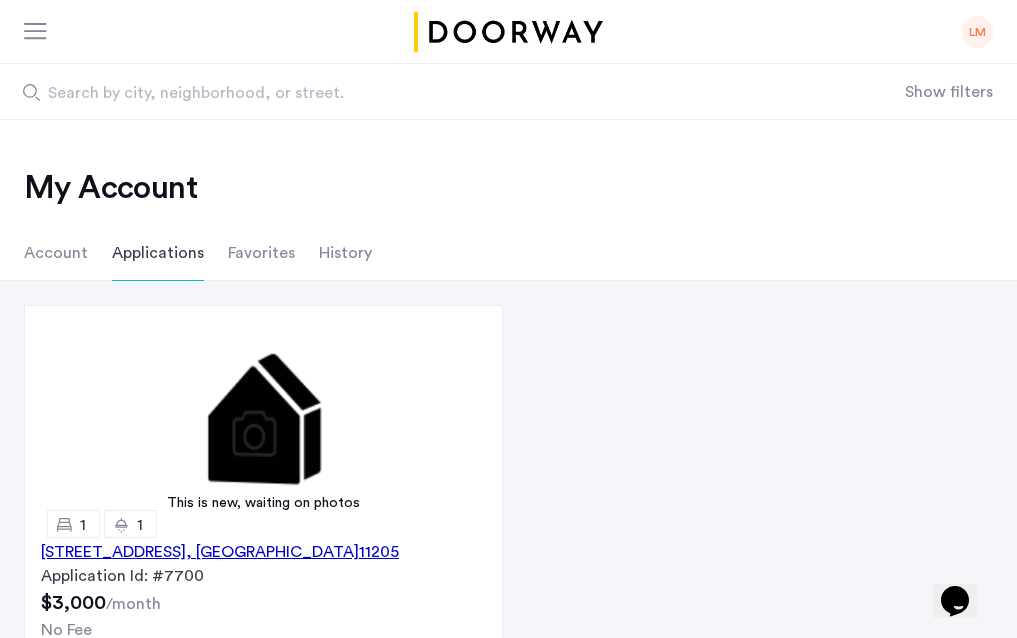 scroll, scrollTop: 323, scrollLeft: 0, axis: vertical 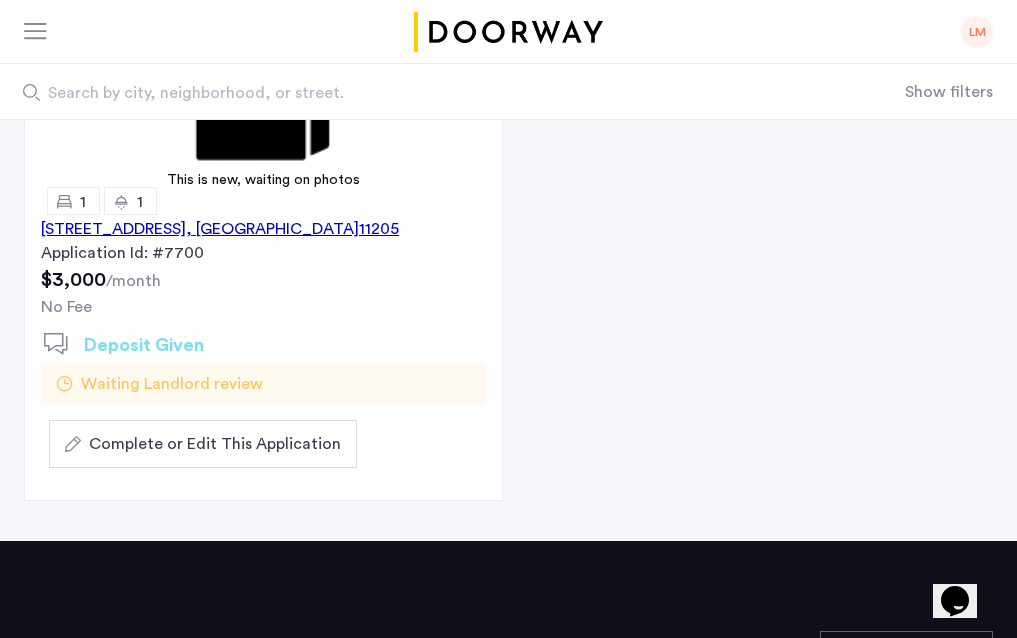 click on "Complete or Edit This Application" 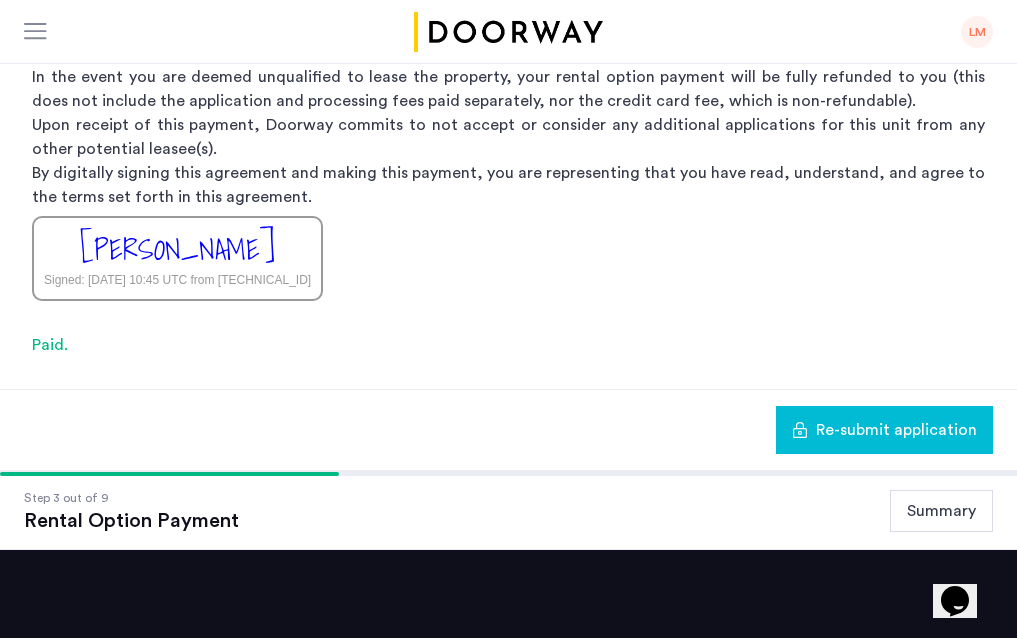 scroll, scrollTop: 594, scrollLeft: 0, axis: vertical 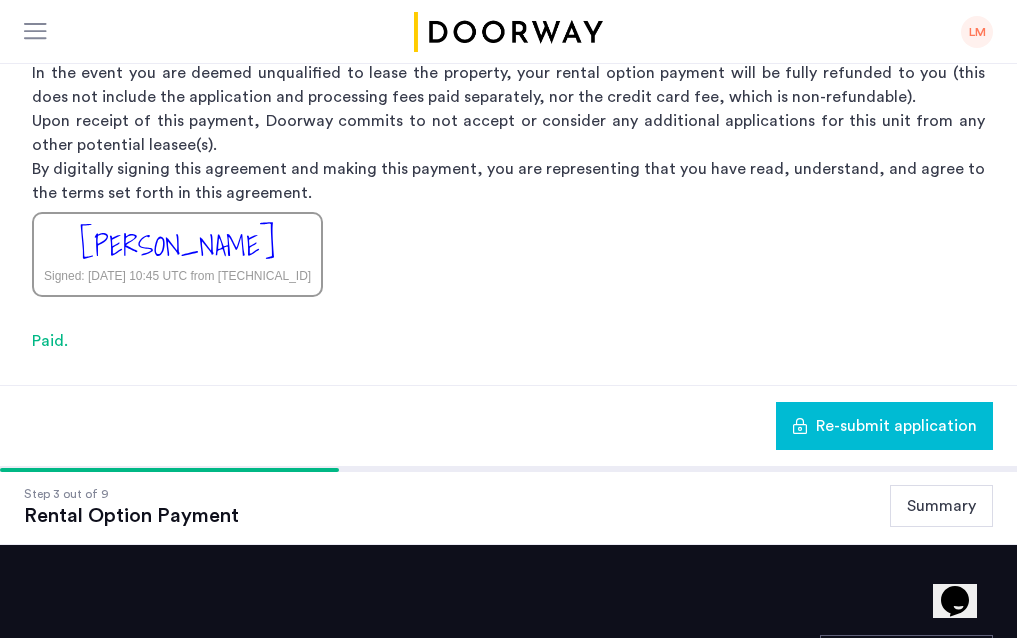 click on "Re-submit application" 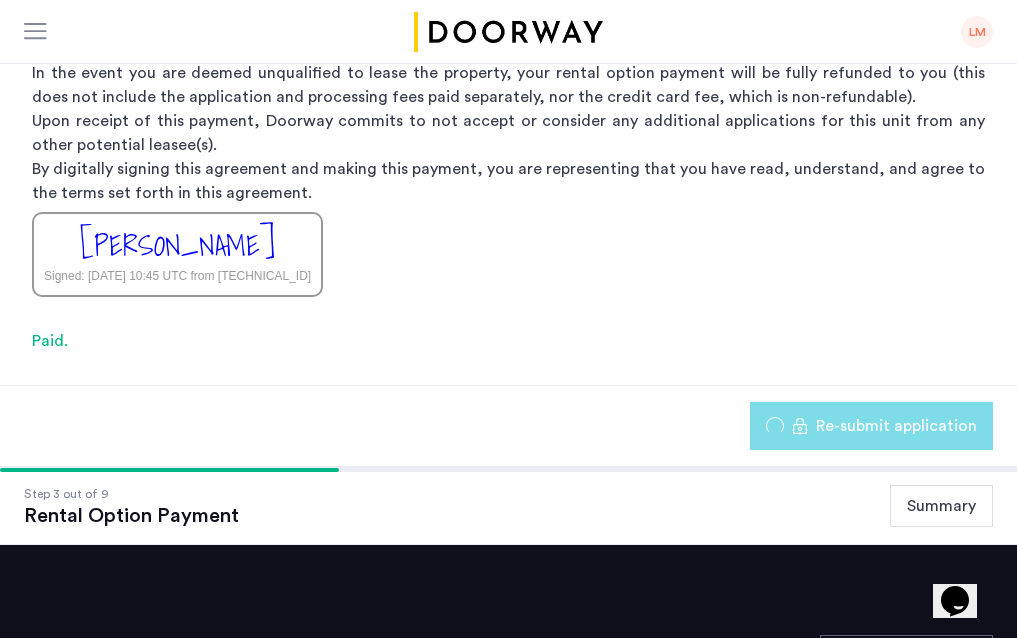 scroll, scrollTop: 0, scrollLeft: 0, axis: both 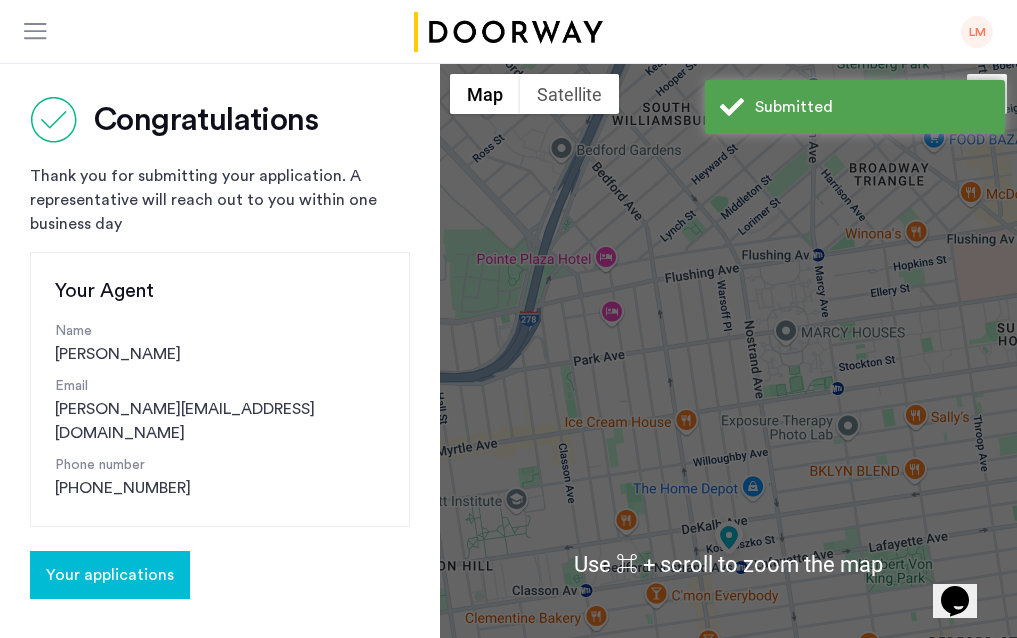 click on "Your applications" 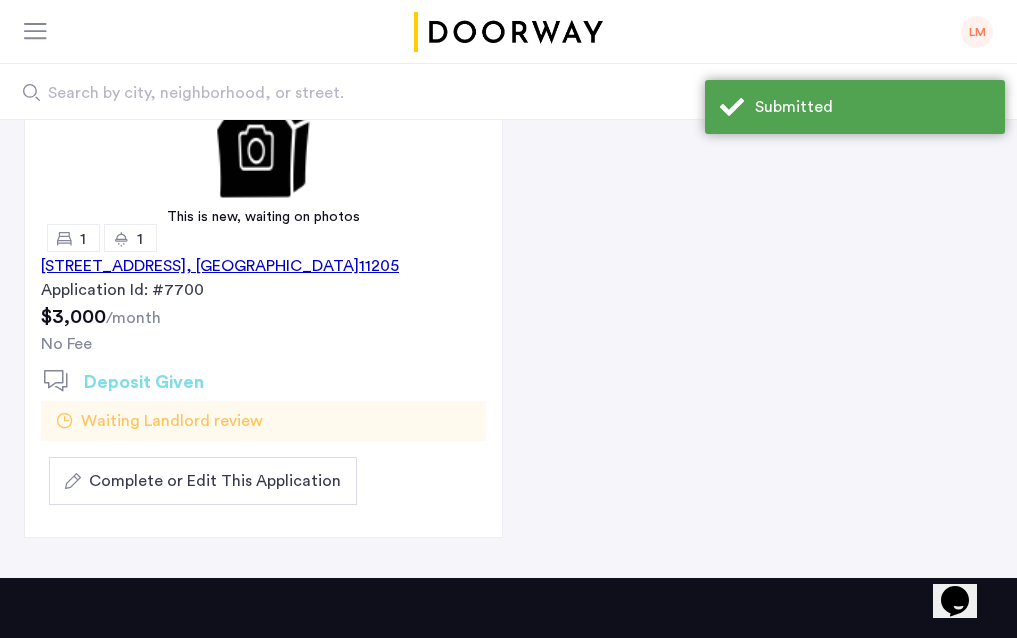 scroll, scrollTop: 315, scrollLeft: 0, axis: vertical 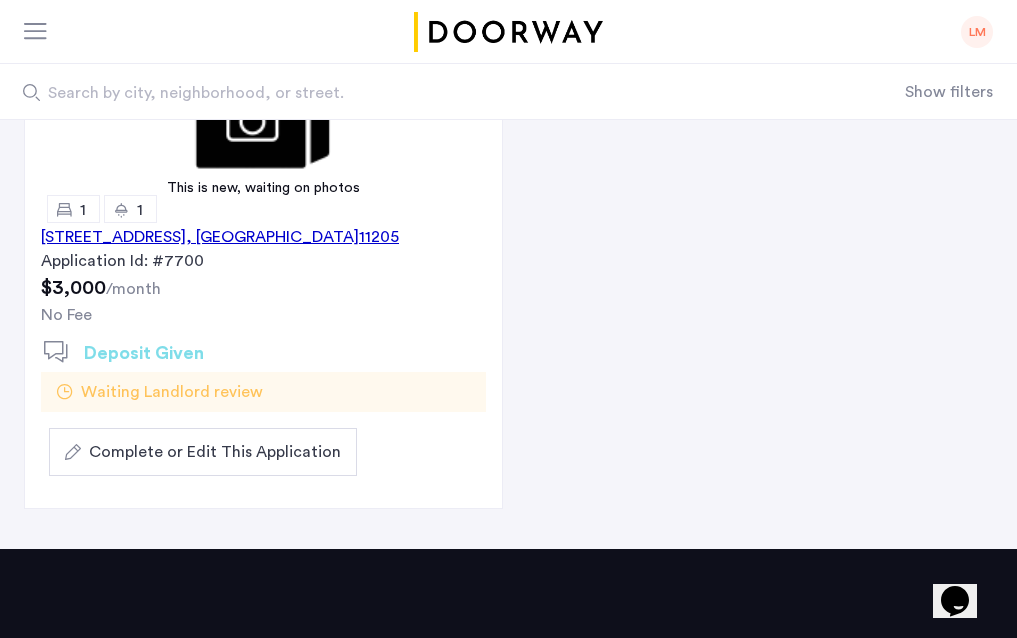 click on "Complete or Edit This Application" 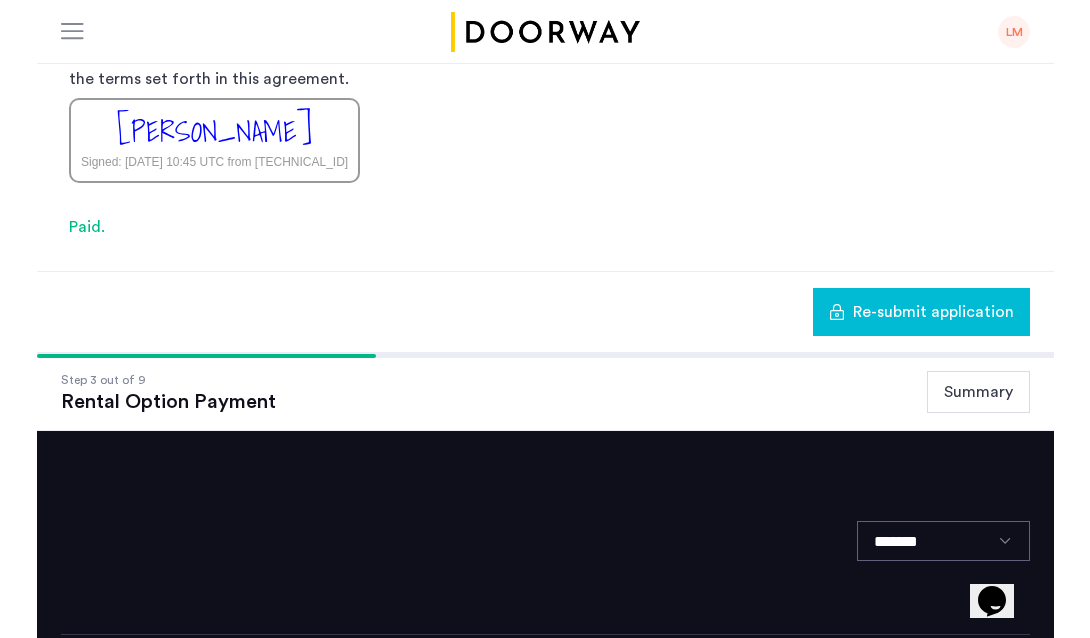 scroll, scrollTop: 709, scrollLeft: 0, axis: vertical 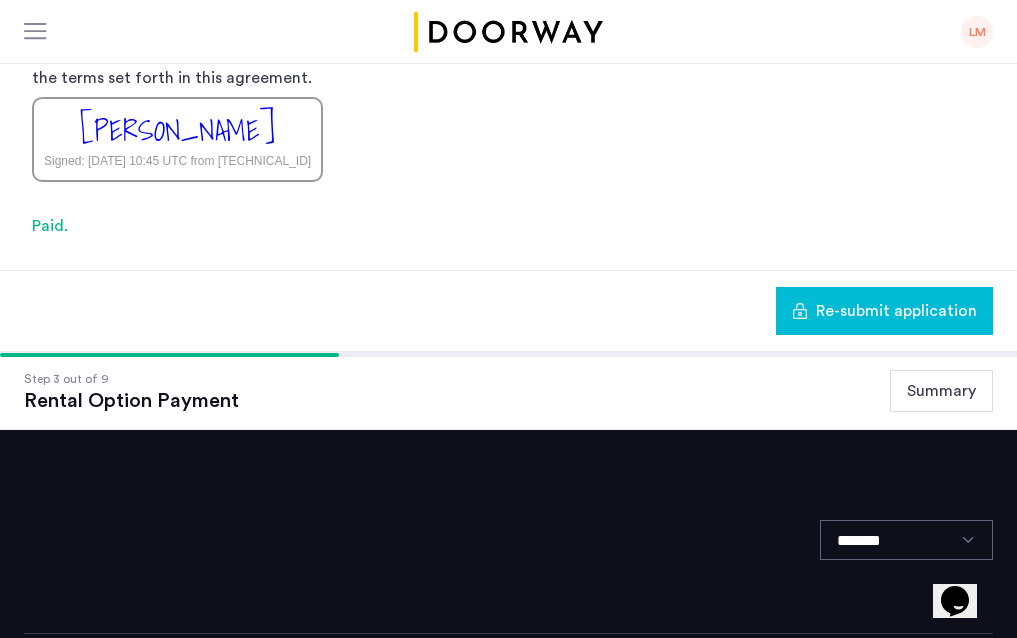 click on "******* © 2025 Cazamio Inc. Terms & Conditions Privacy policy" 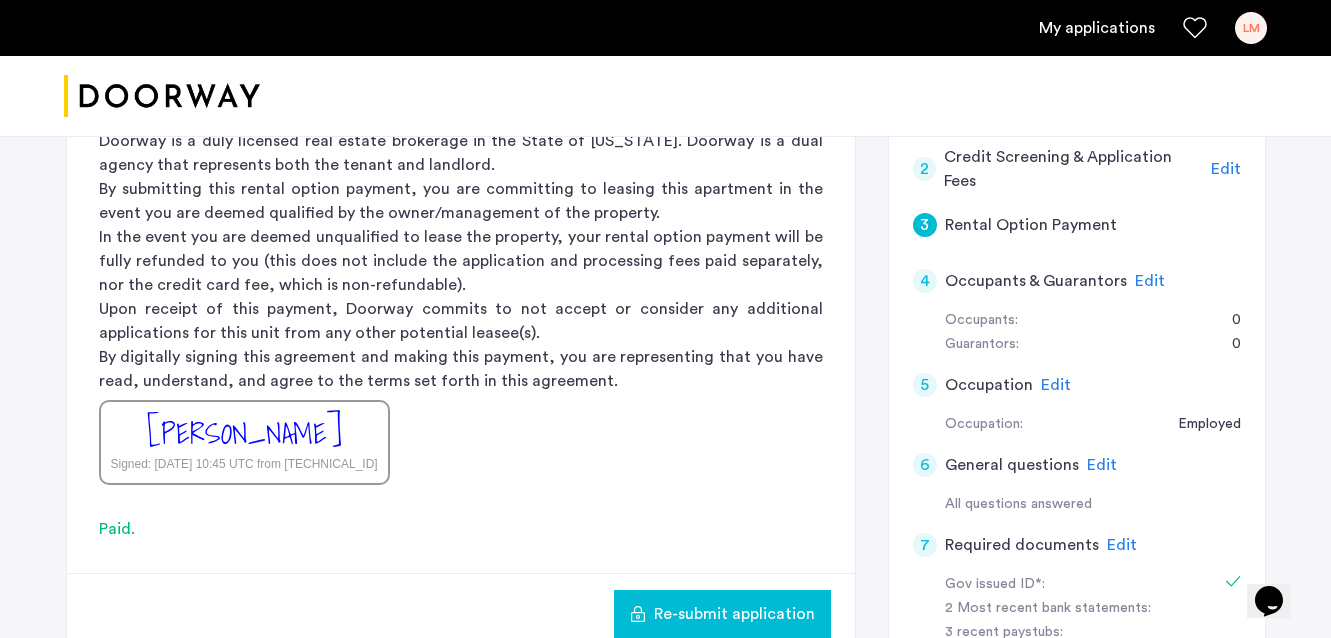 scroll, scrollTop: 522, scrollLeft: 0, axis: vertical 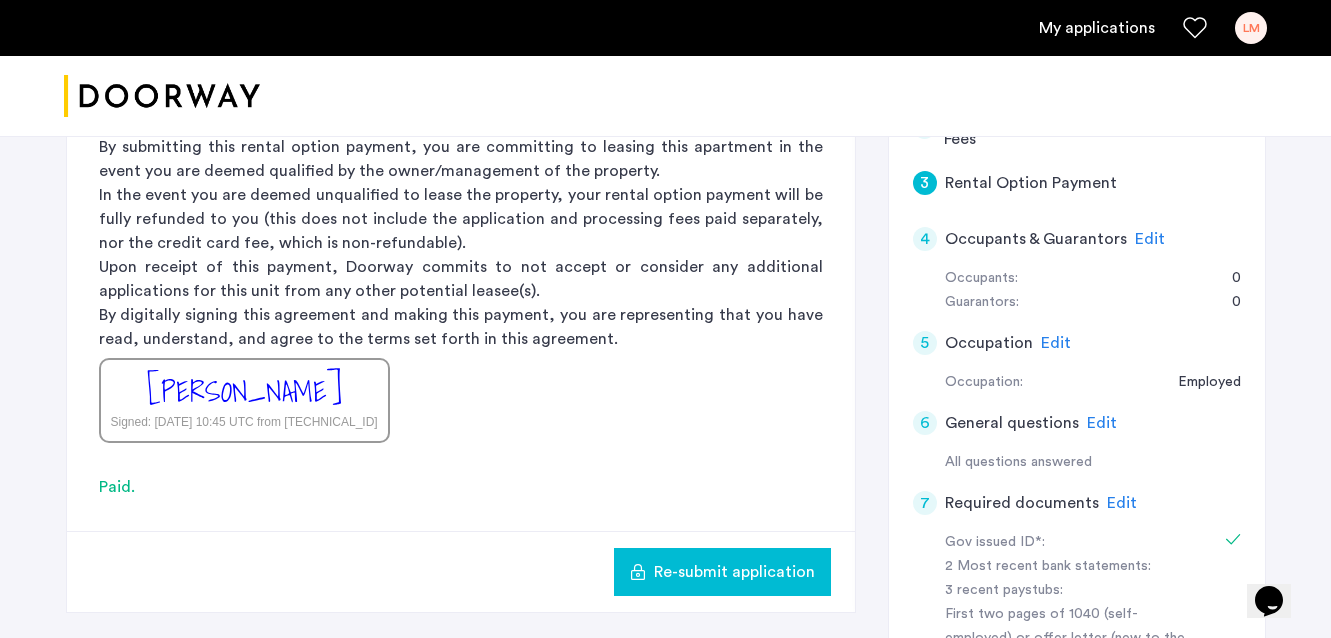 click on "Edit" 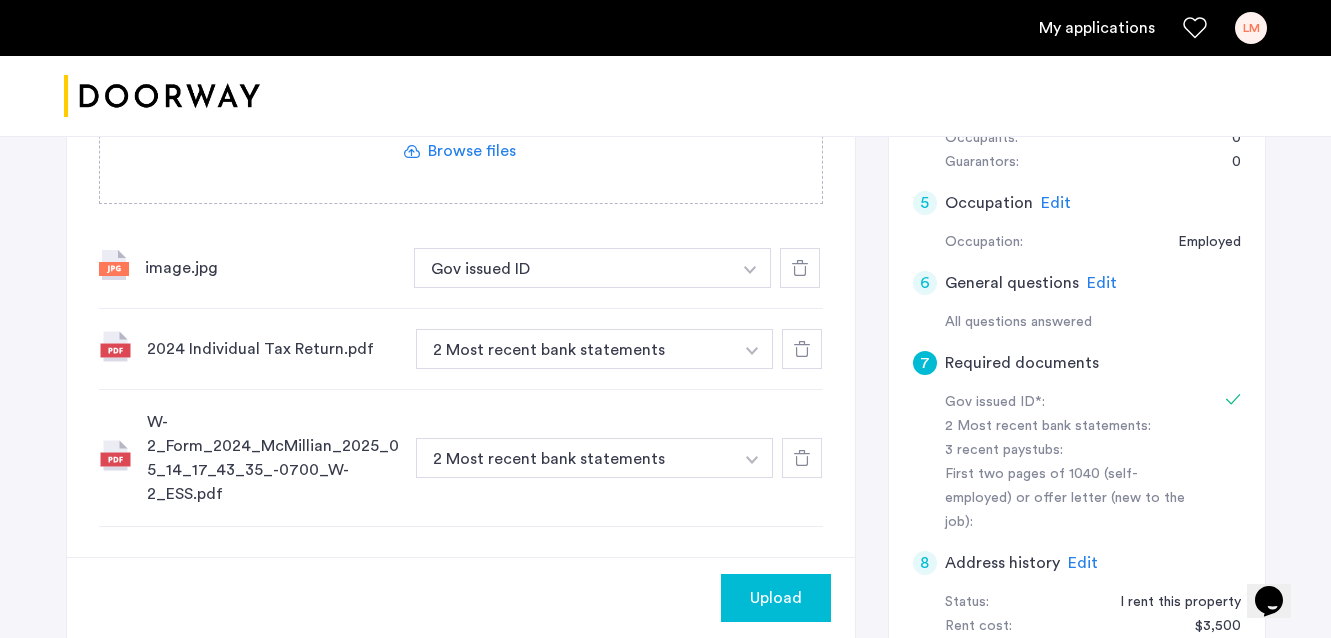 scroll, scrollTop: 657, scrollLeft: 0, axis: vertical 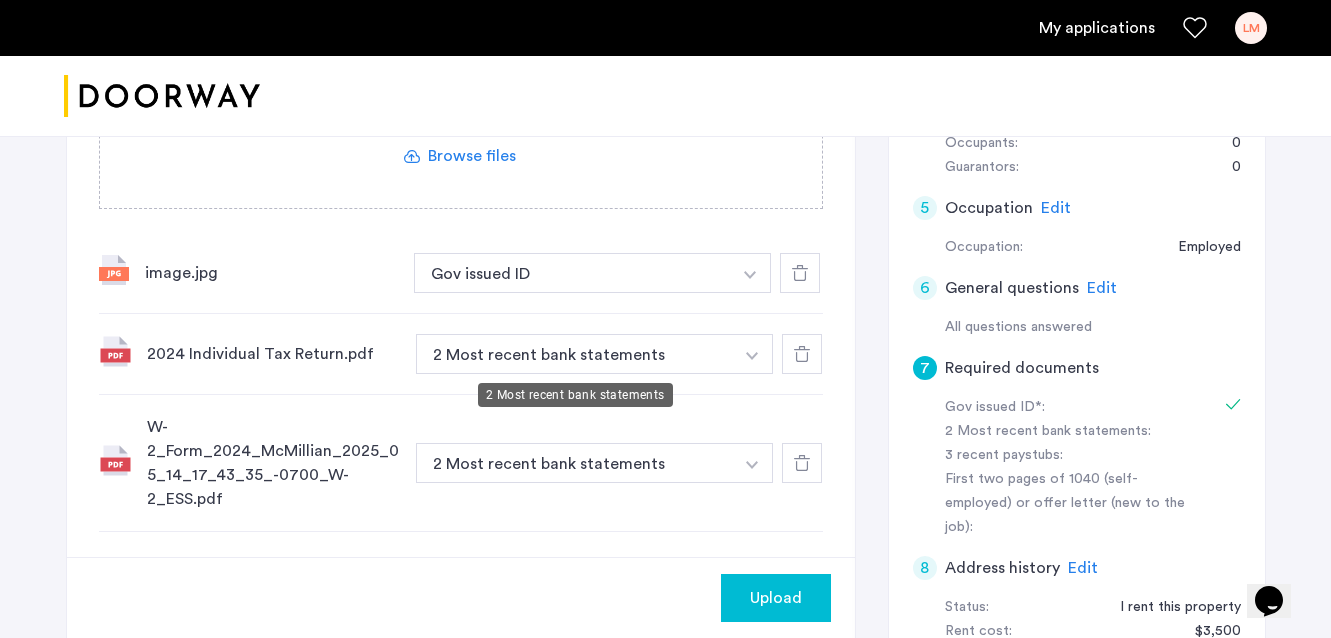 click on "2 Most recent bank statements" at bounding box center (575, 354) 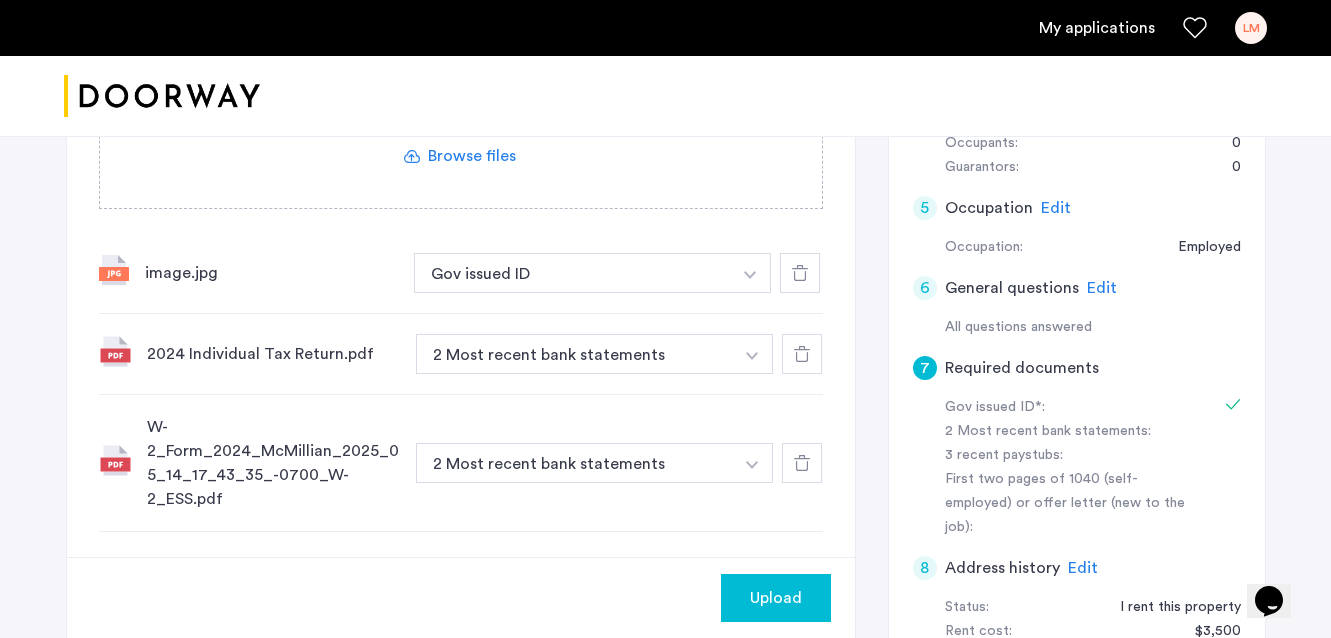click at bounding box center (750, 273) 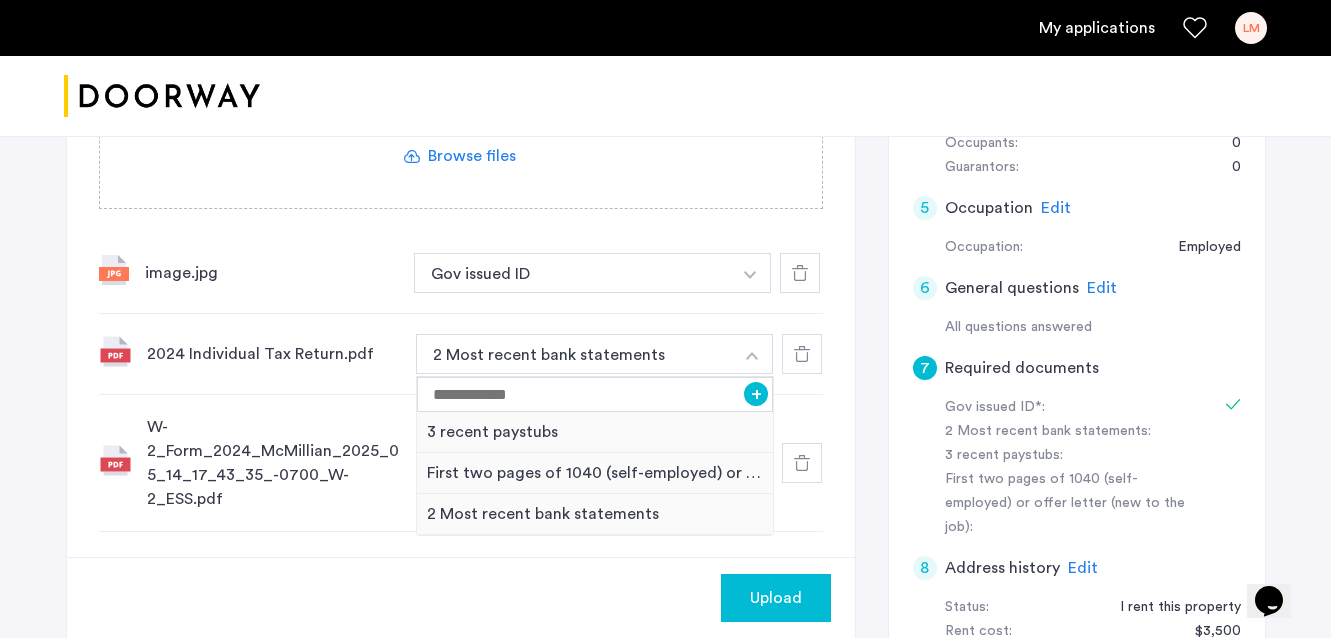 click at bounding box center [752, 356] 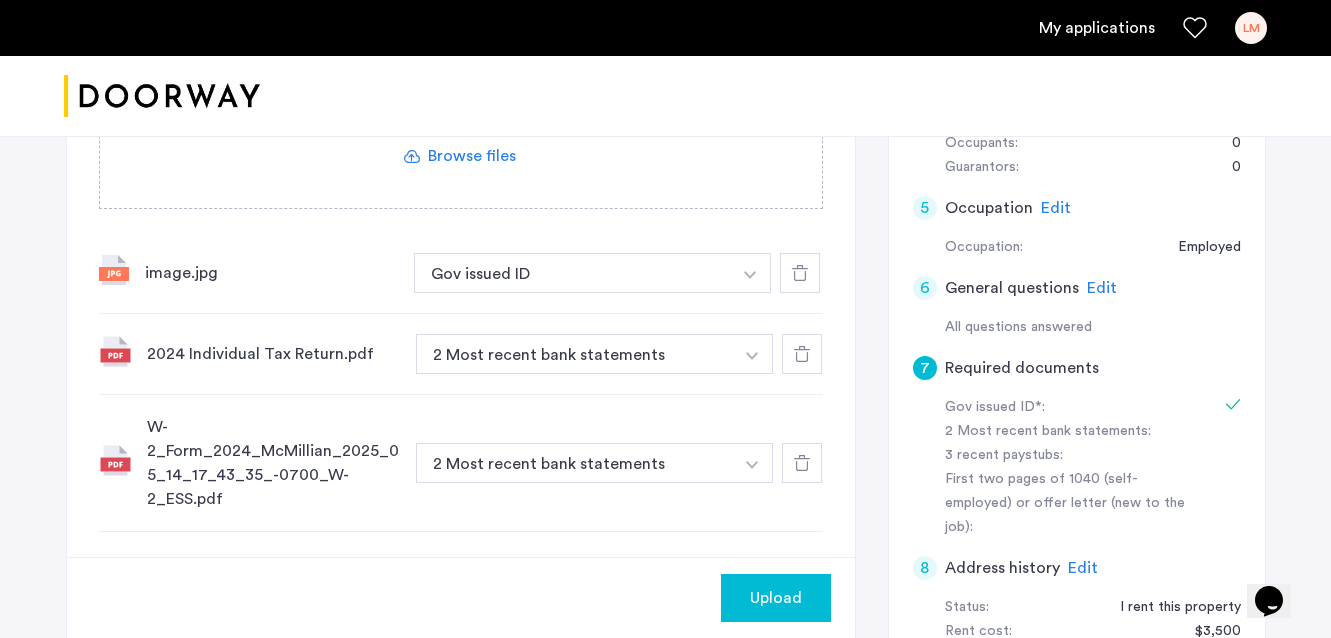 click at bounding box center [750, 275] 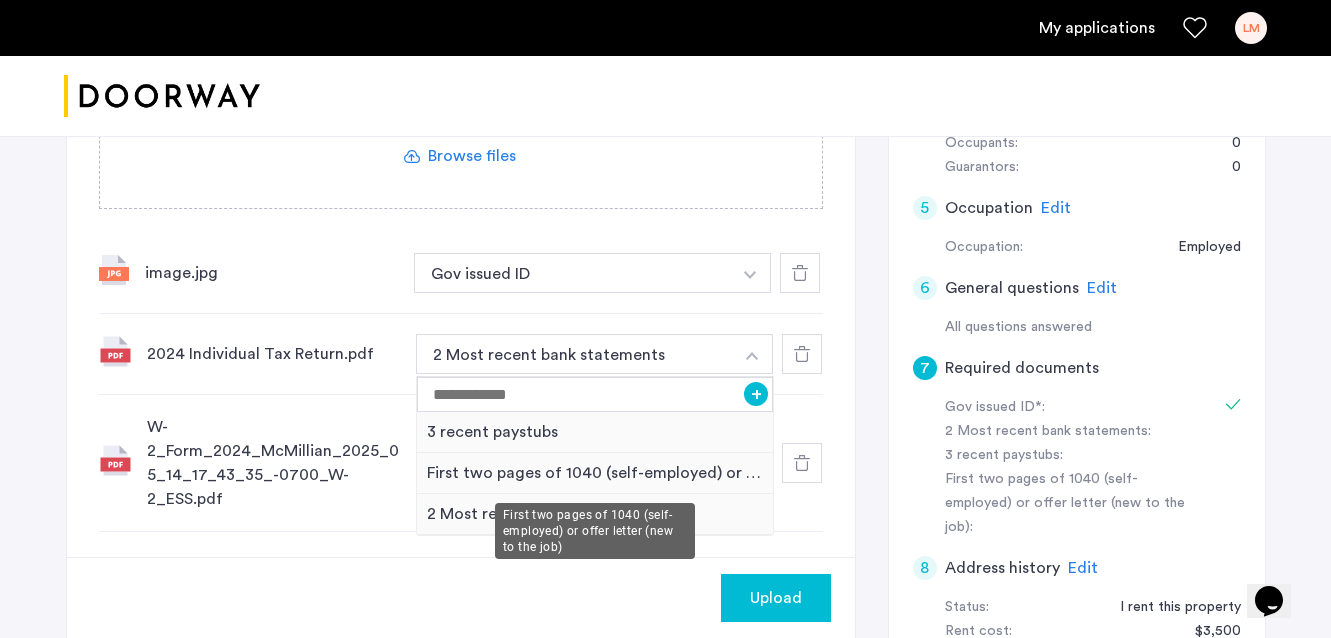 click on "First two pages of 1040 (self-employed) or offer letter (new to the job)" at bounding box center [595, 473] 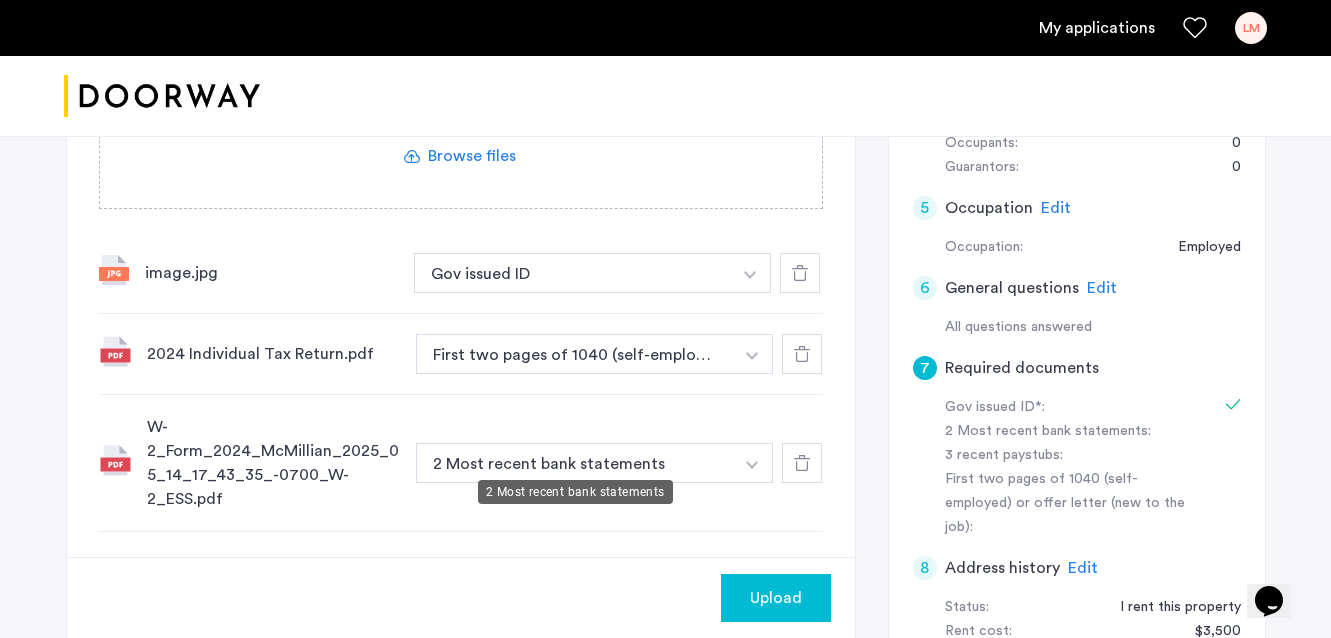 click on "2 Most recent bank statements" at bounding box center [575, 463] 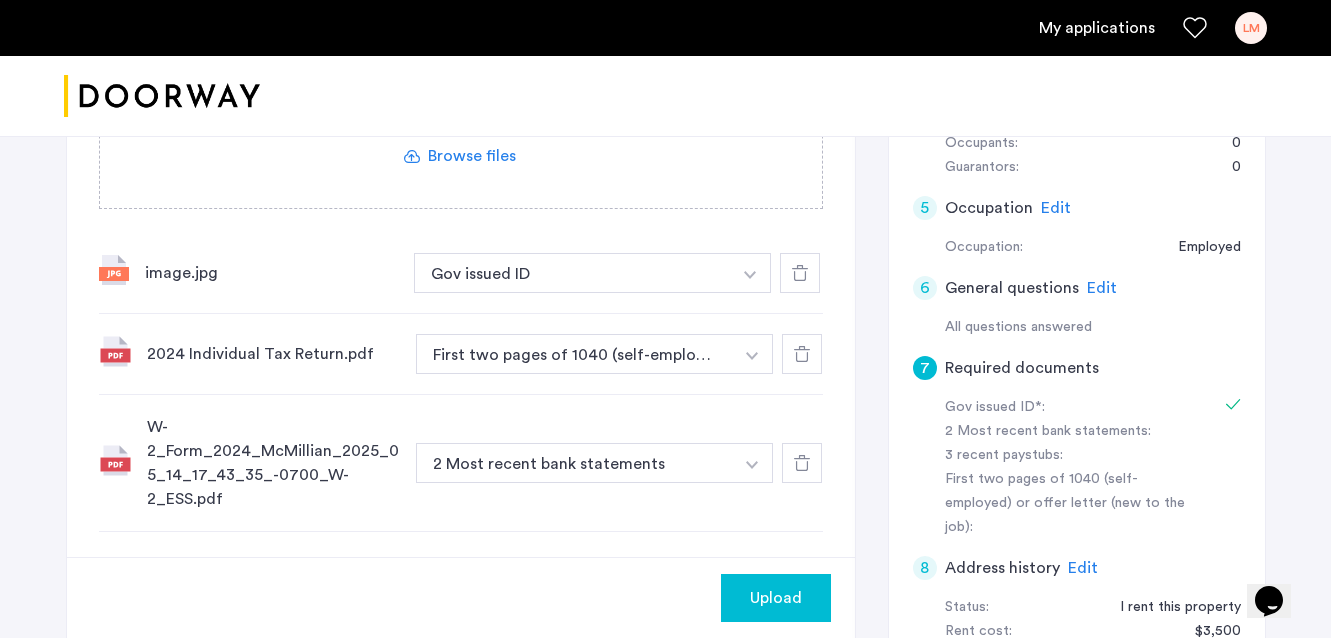 click on "2 Most recent bank statements" at bounding box center [575, 463] 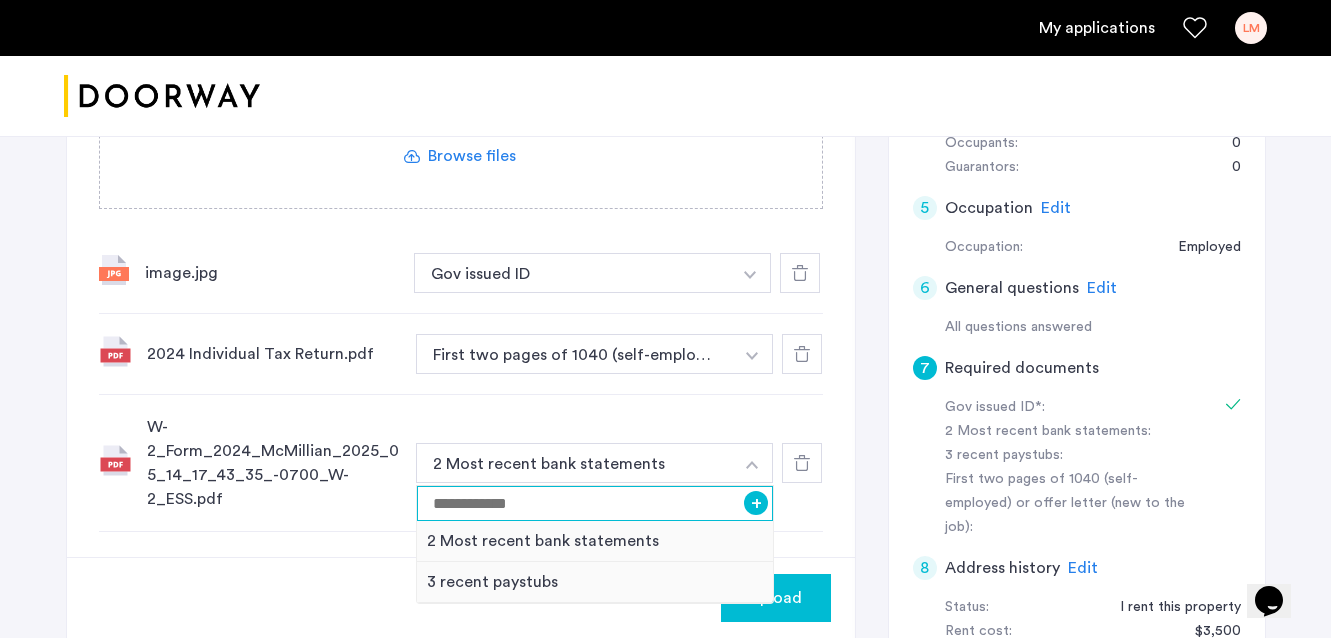 click at bounding box center (595, 503) 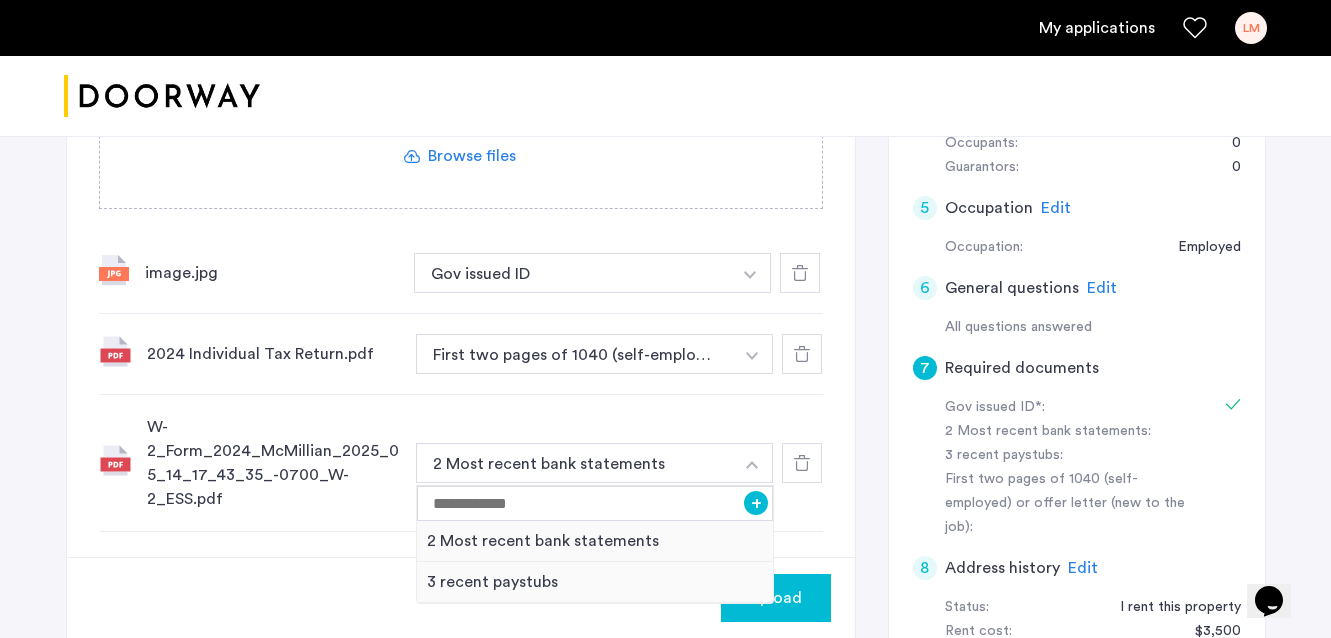 click at bounding box center [750, 273] 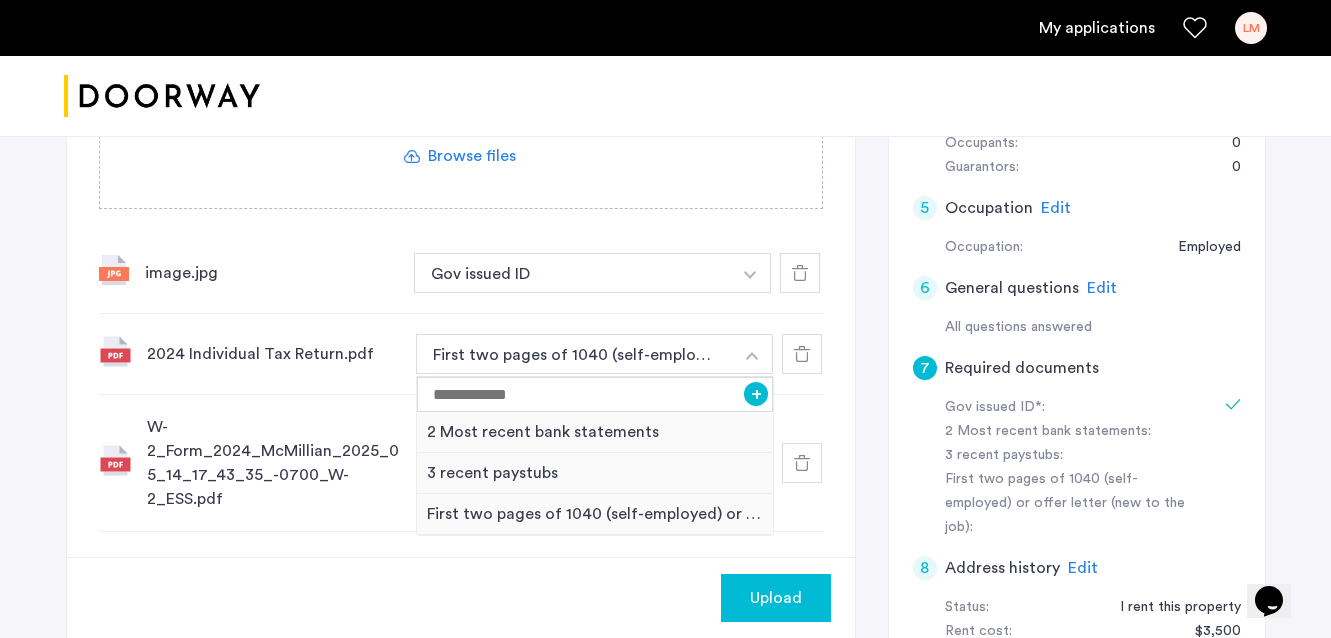 click on "Upload" 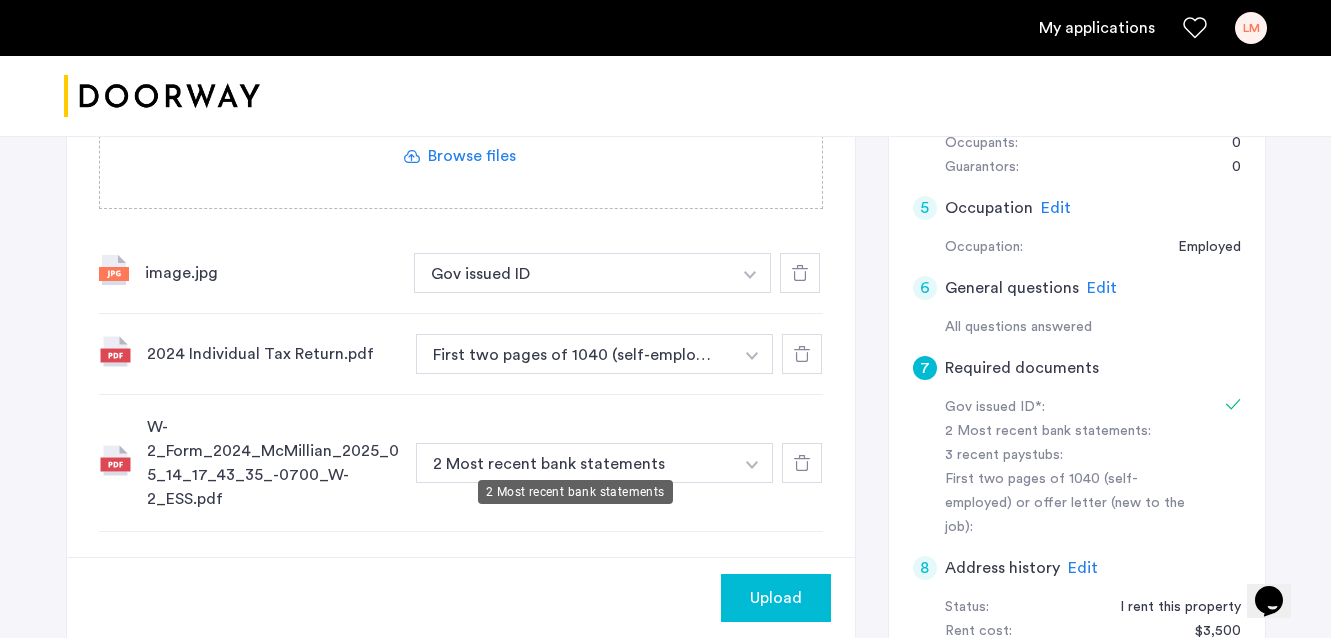 click on "2 Most recent bank statements" at bounding box center (575, 463) 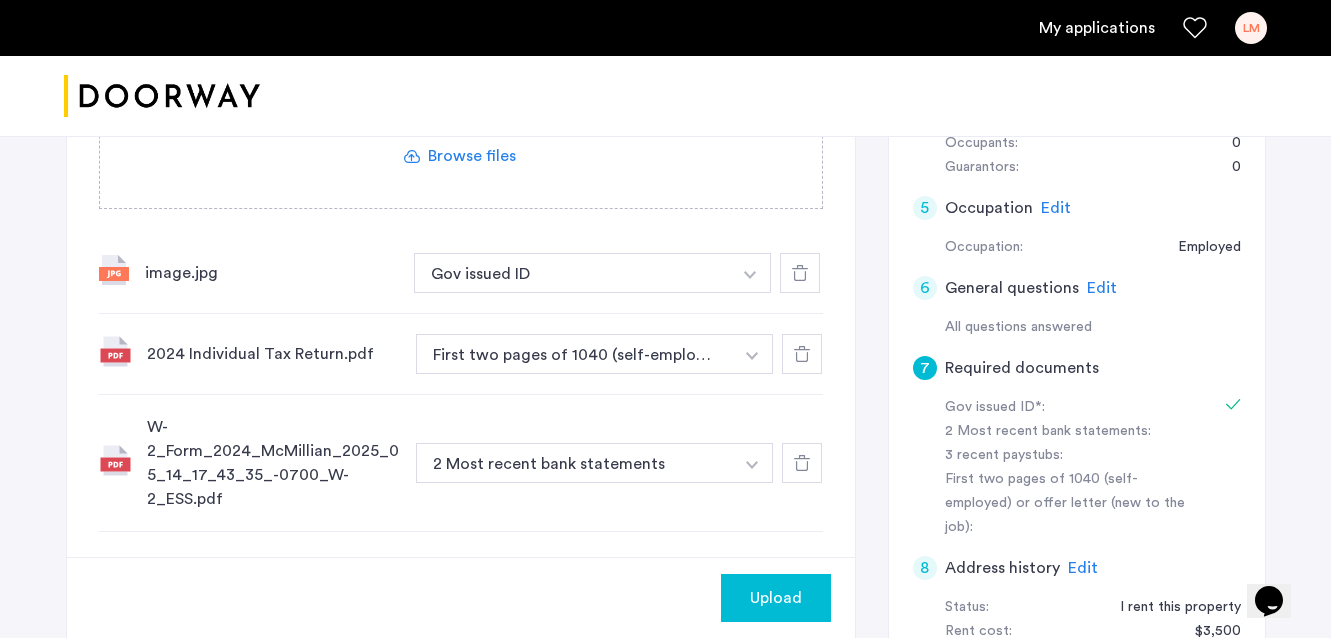 click at bounding box center [750, 275] 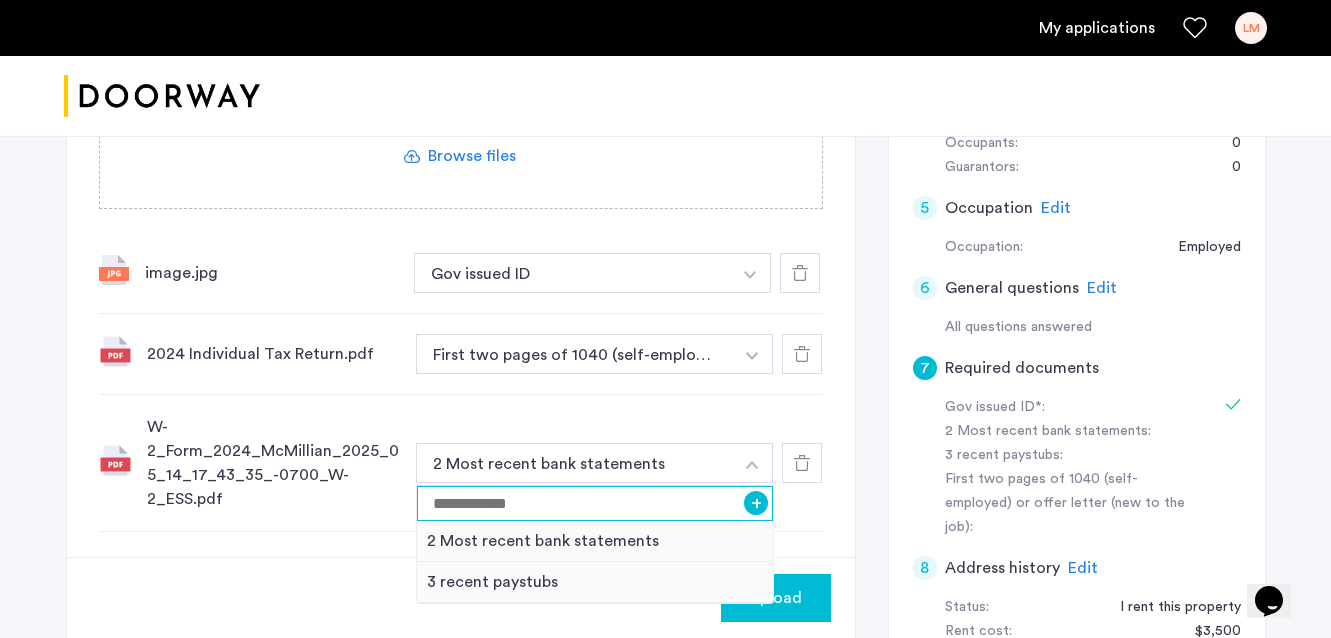 click at bounding box center [595, 503] 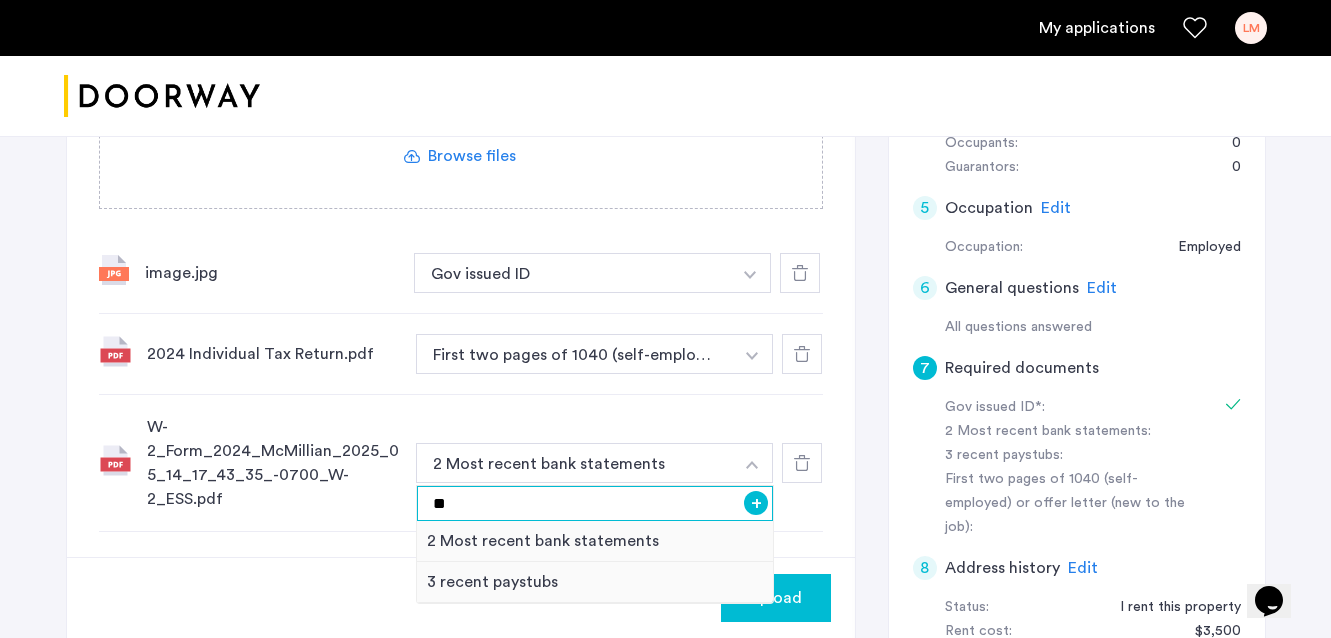 type on "*" 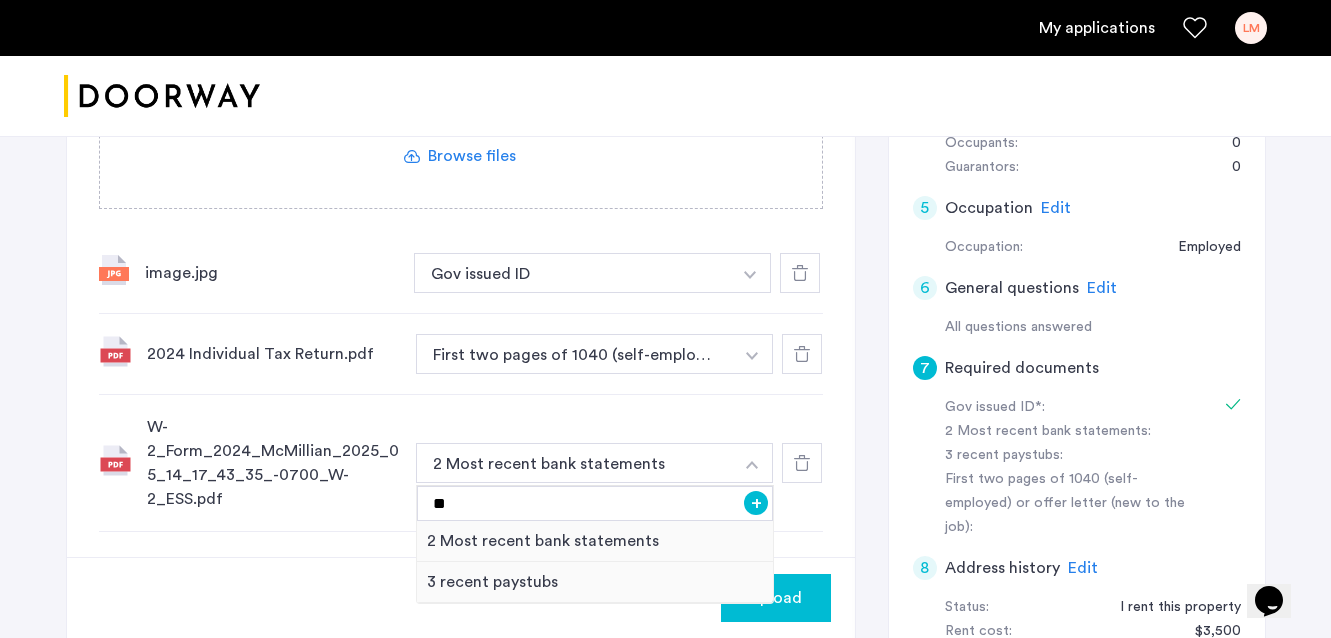 click on "+" at bounding box center [756, 503] 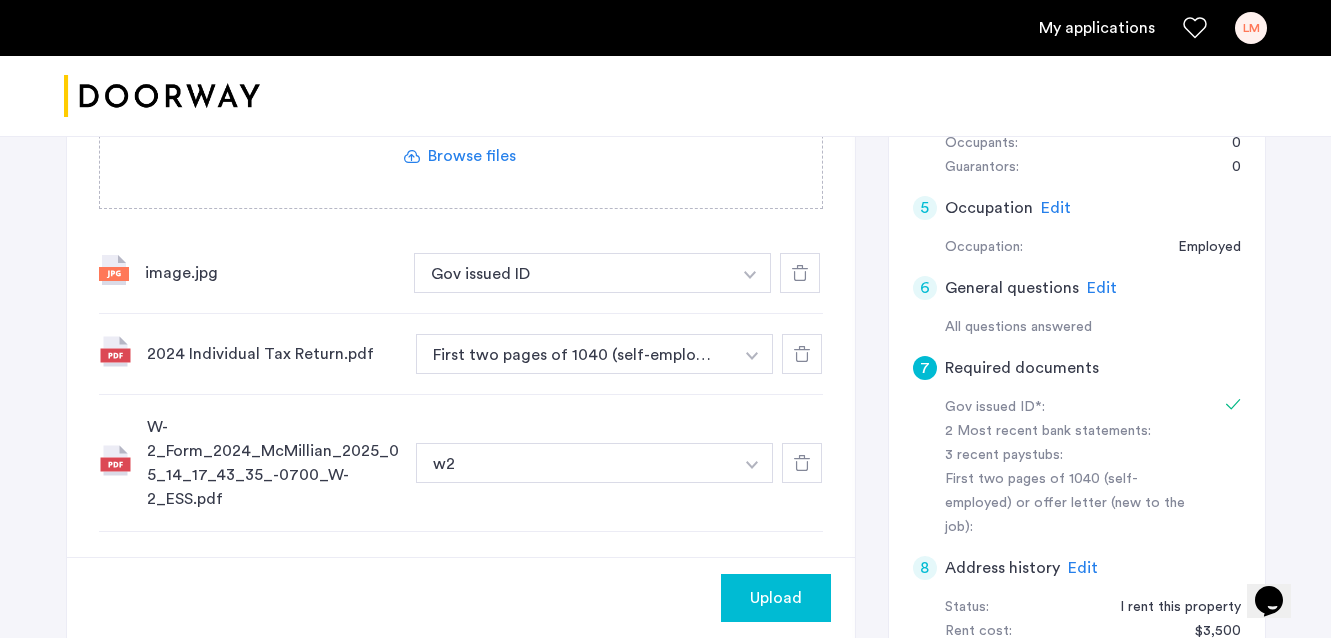 click on "Upload" 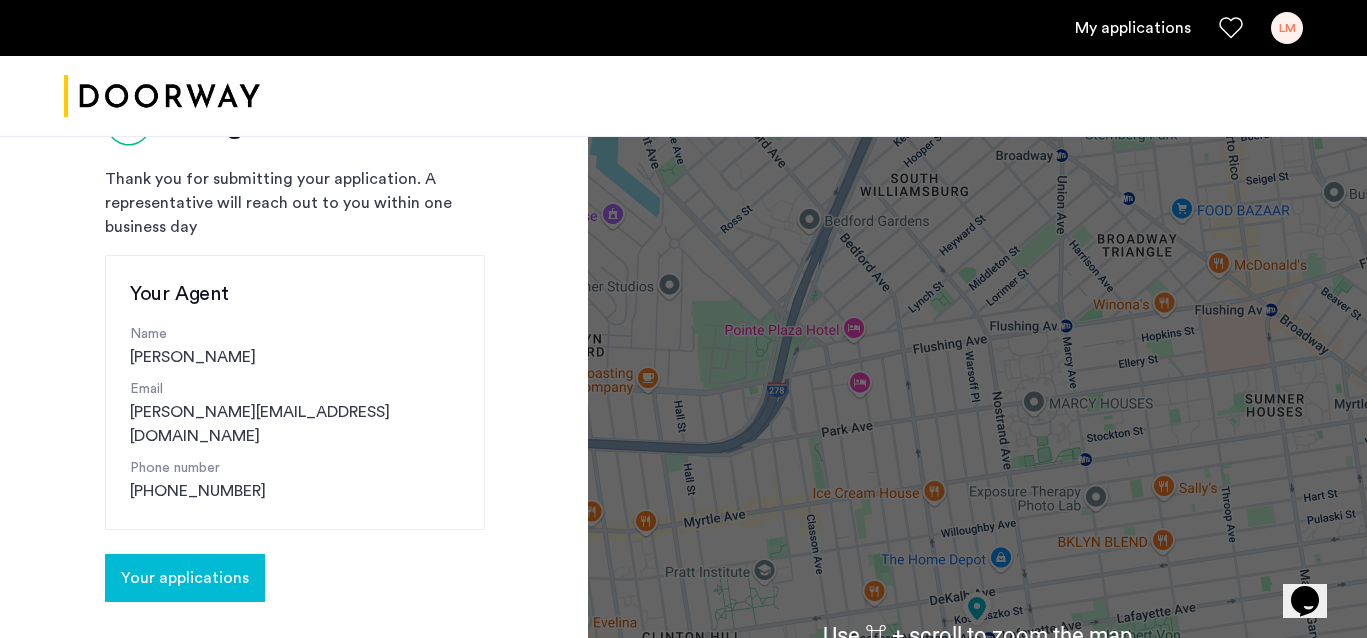 scroll, scrollTop: 117, scrollLeft: 0, axis: vertical 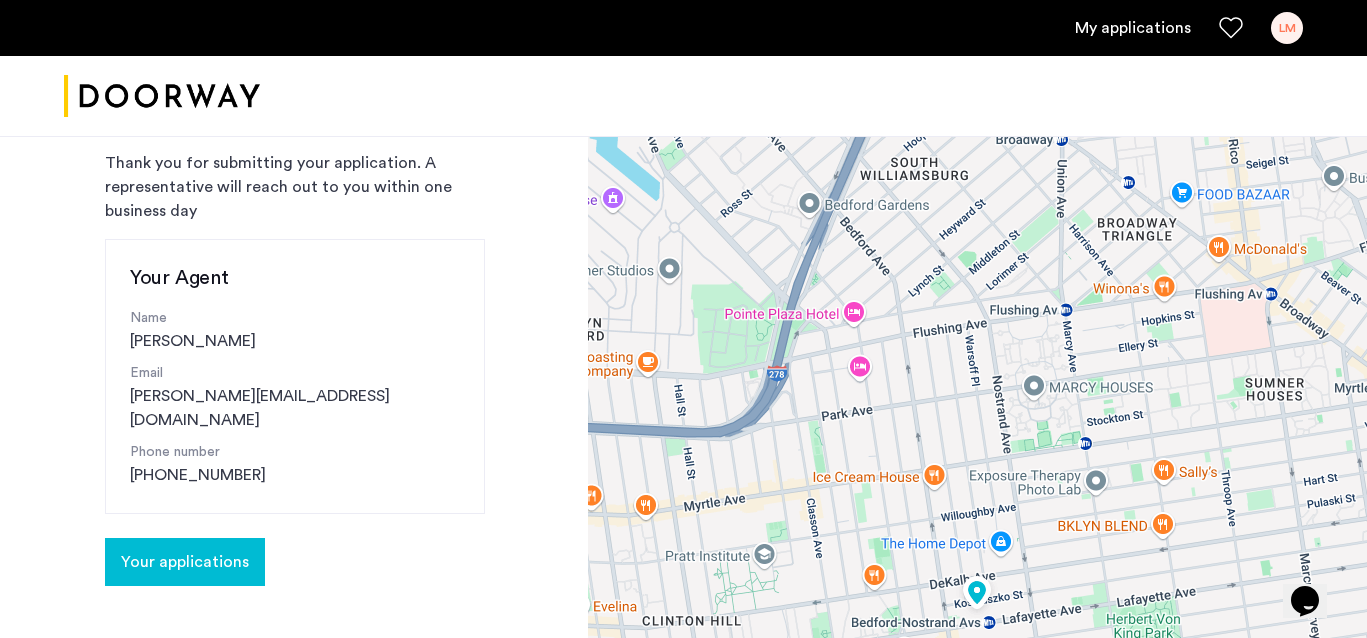 click on "Your applications" 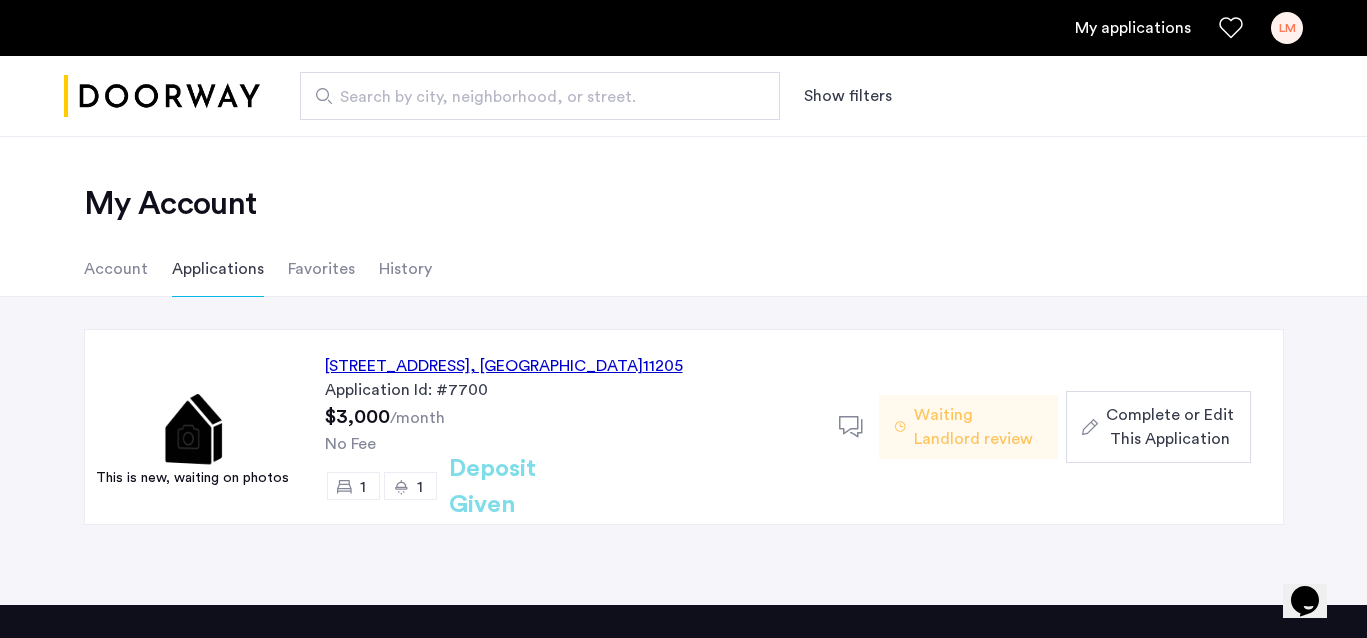 scroll, scrollTop: 17, scrollLeft: 0, axis: vertical 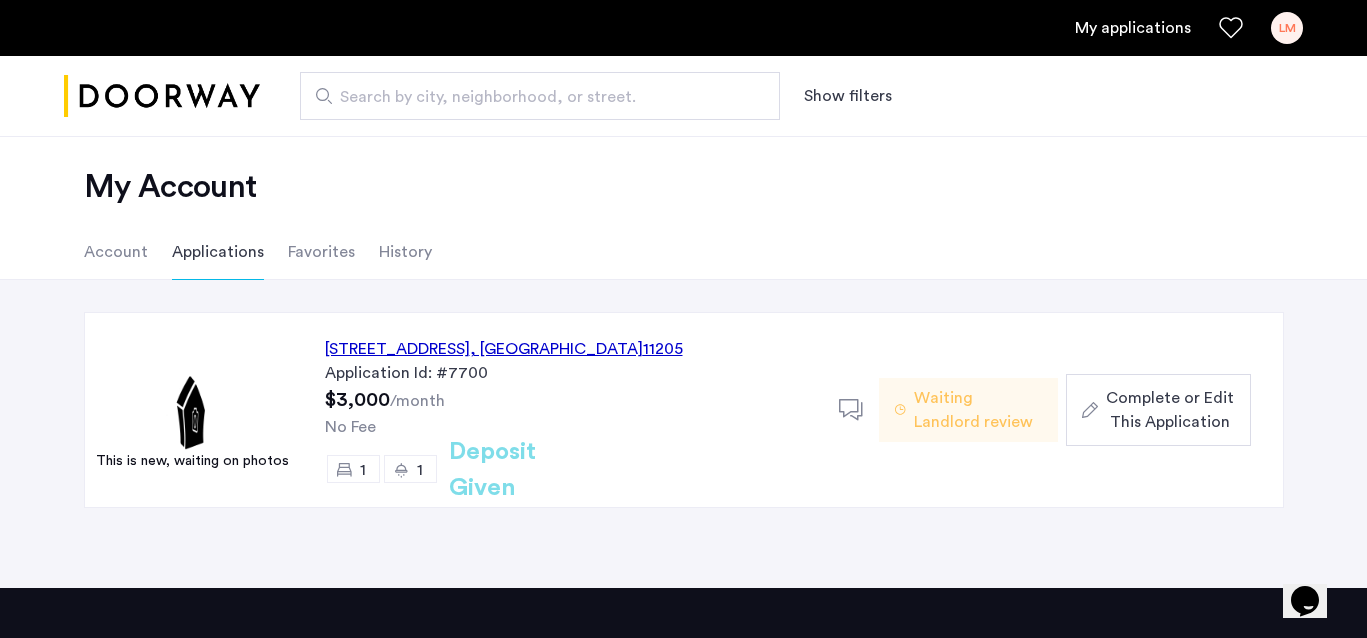 click on "Complete or Edit This Application" 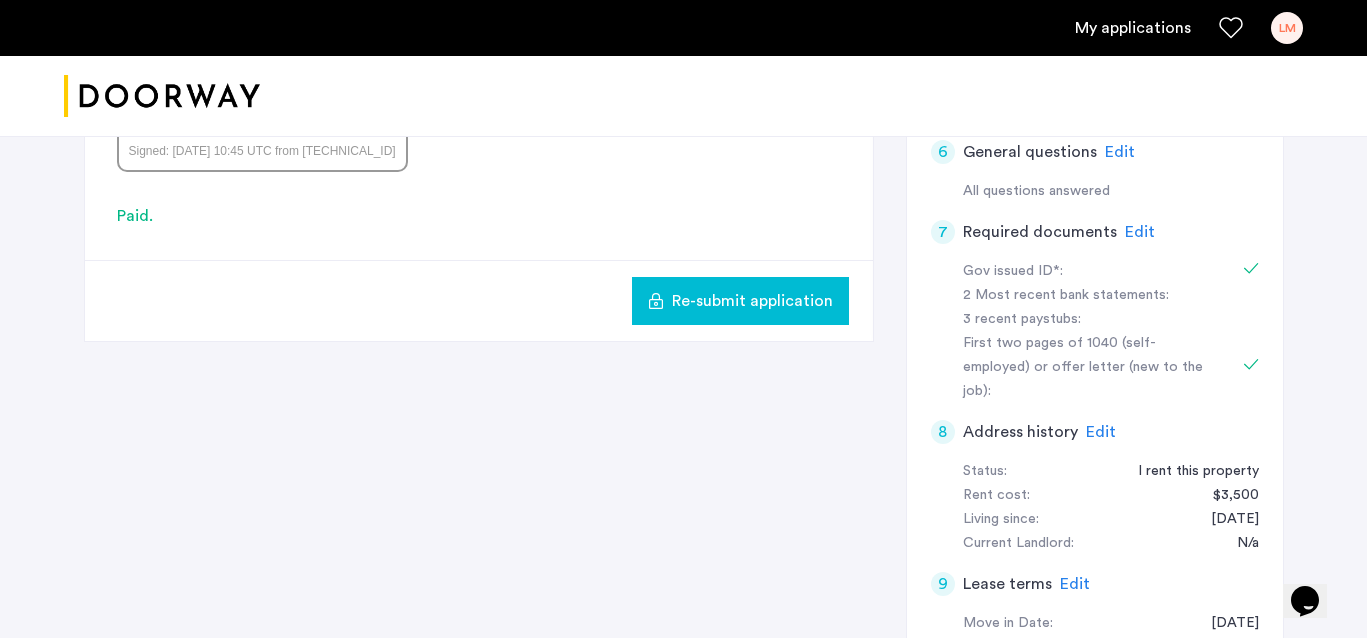 scroll, scrollTop: 849, scrollLeft: 0, axis: vertical 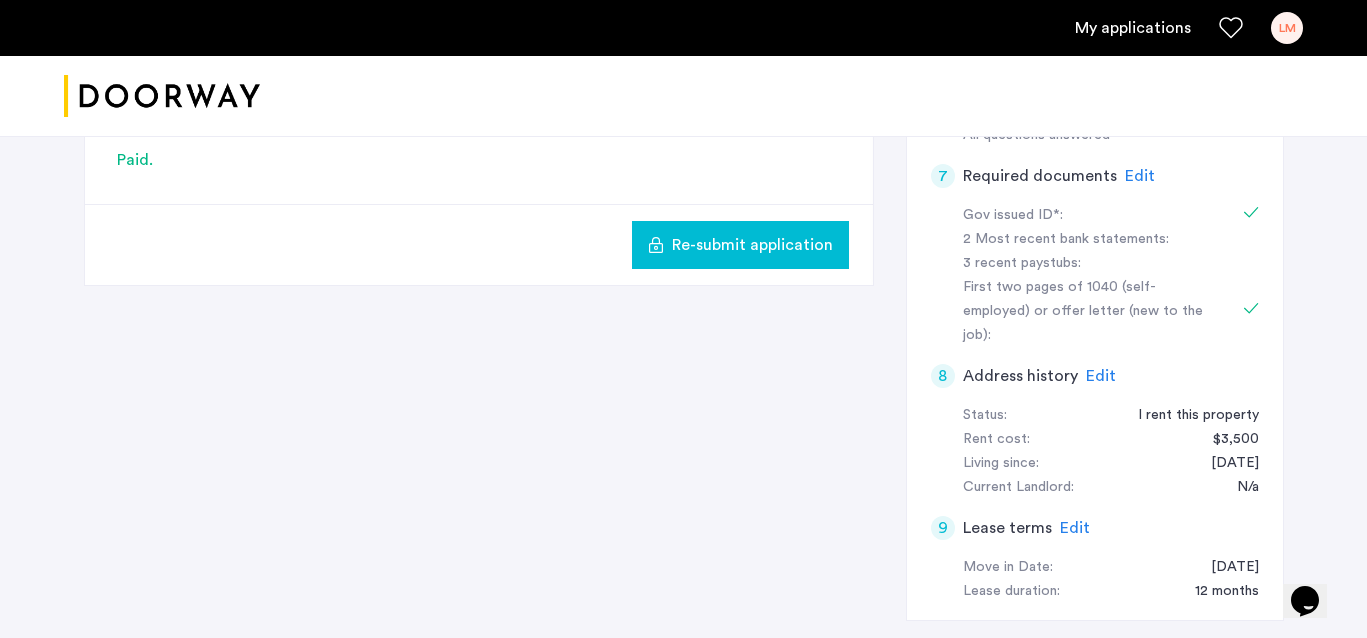 click on "Edit" 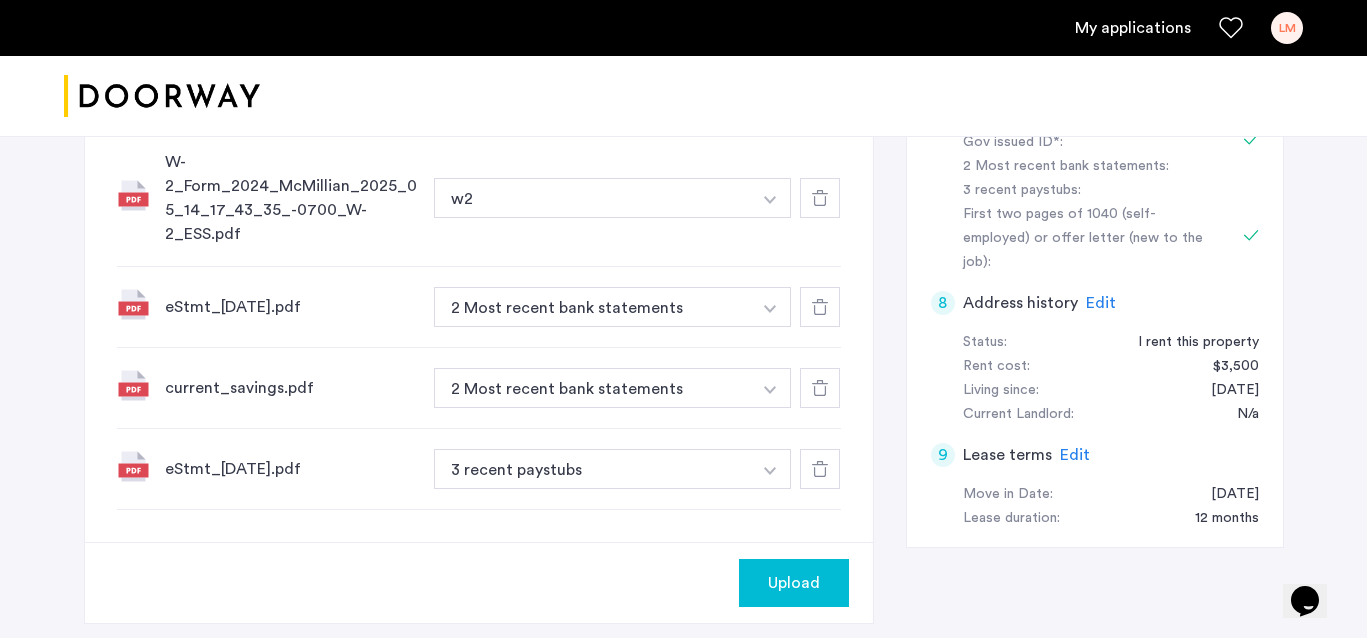 scroll, scrollTop: 932, scrollLeft: 0, axis: vertical 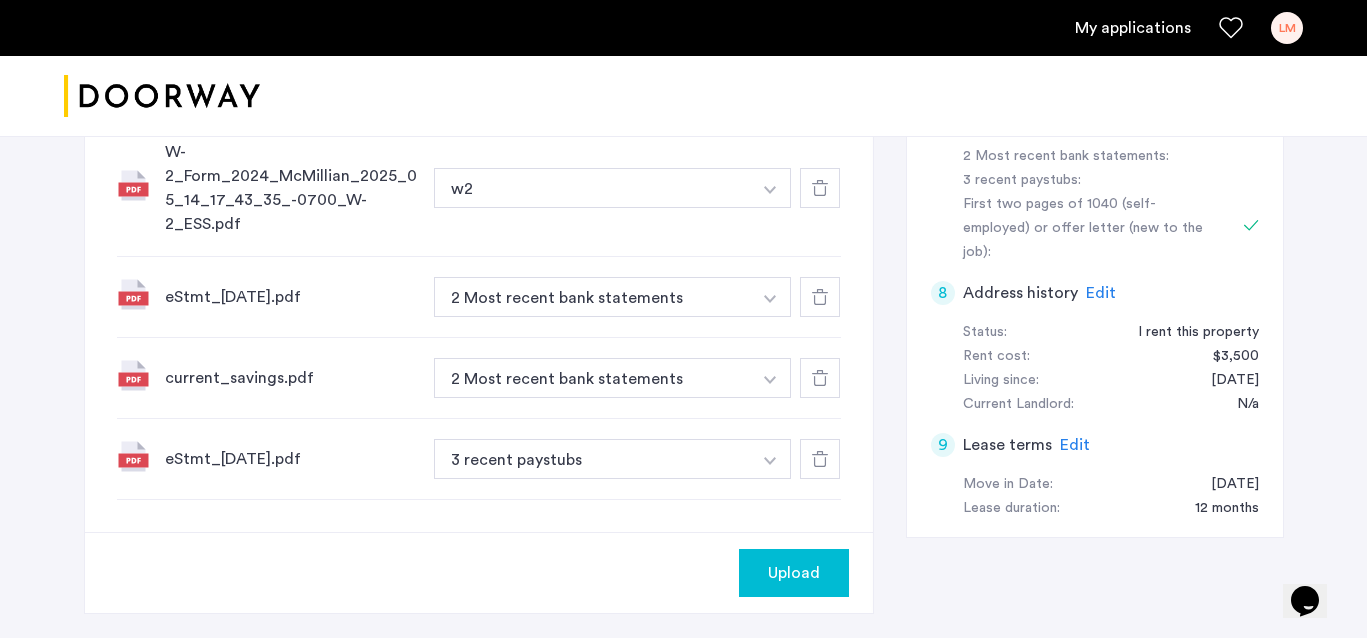 click on "3 recent paystubs" 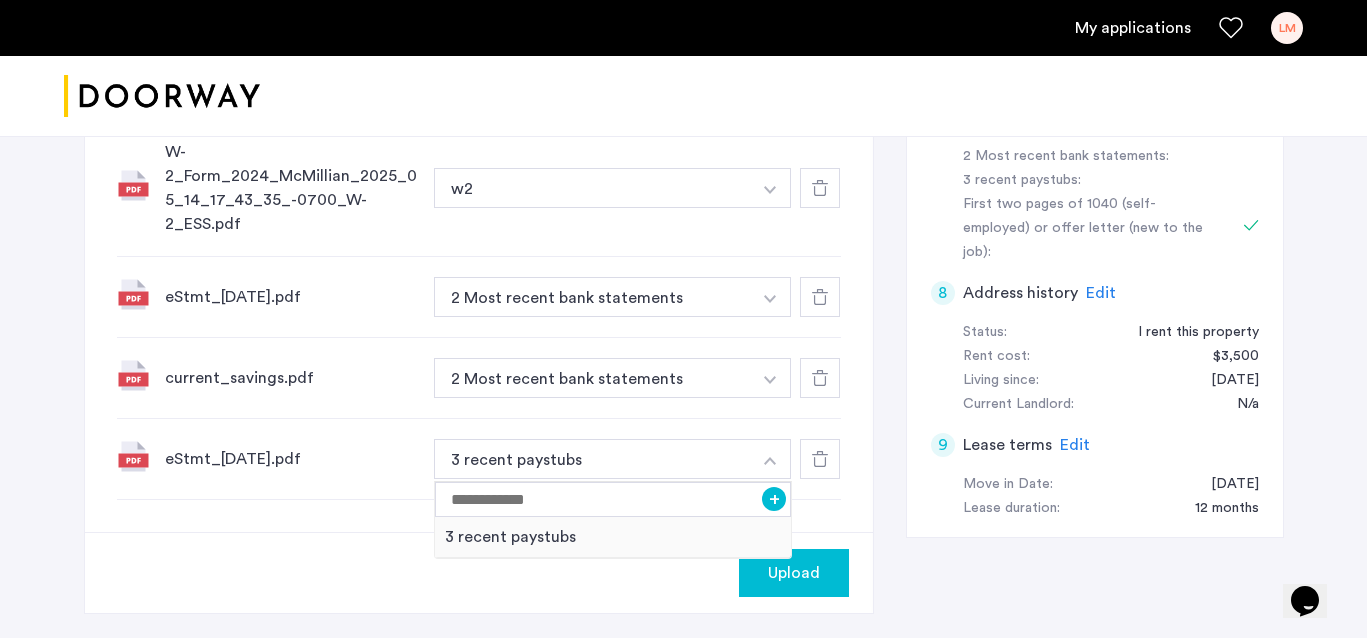 click at bounding box center (768, 0) 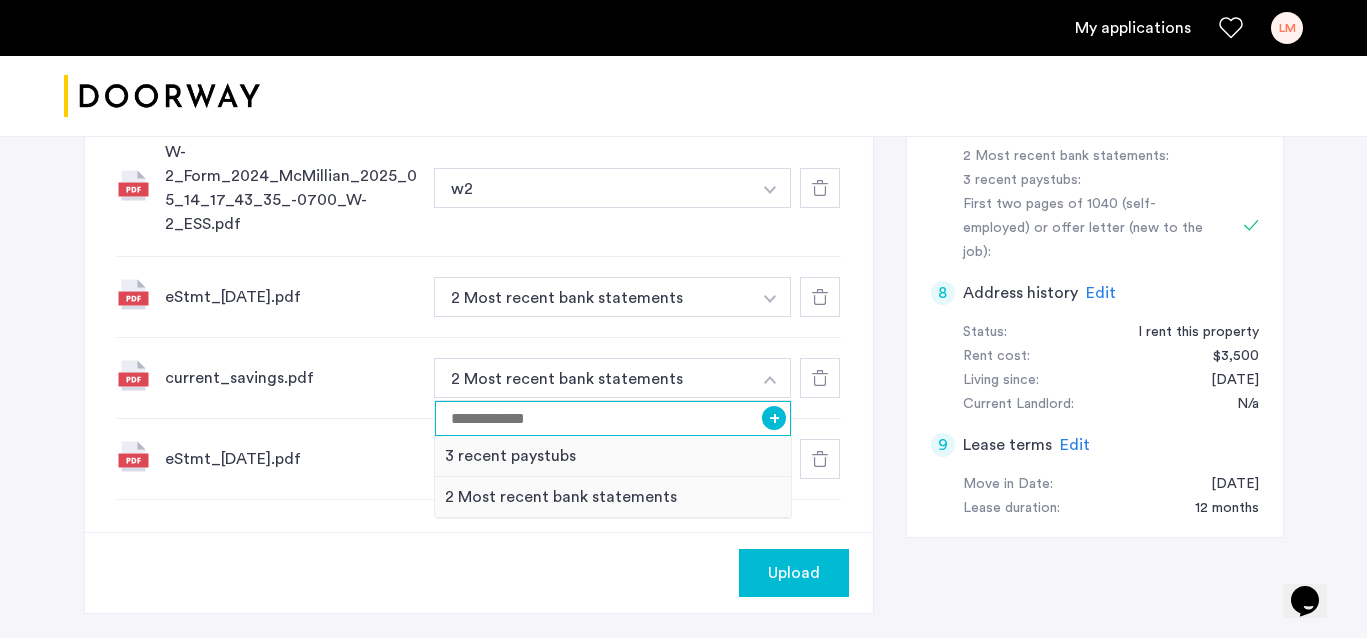 click at bounding box center [613, 418] 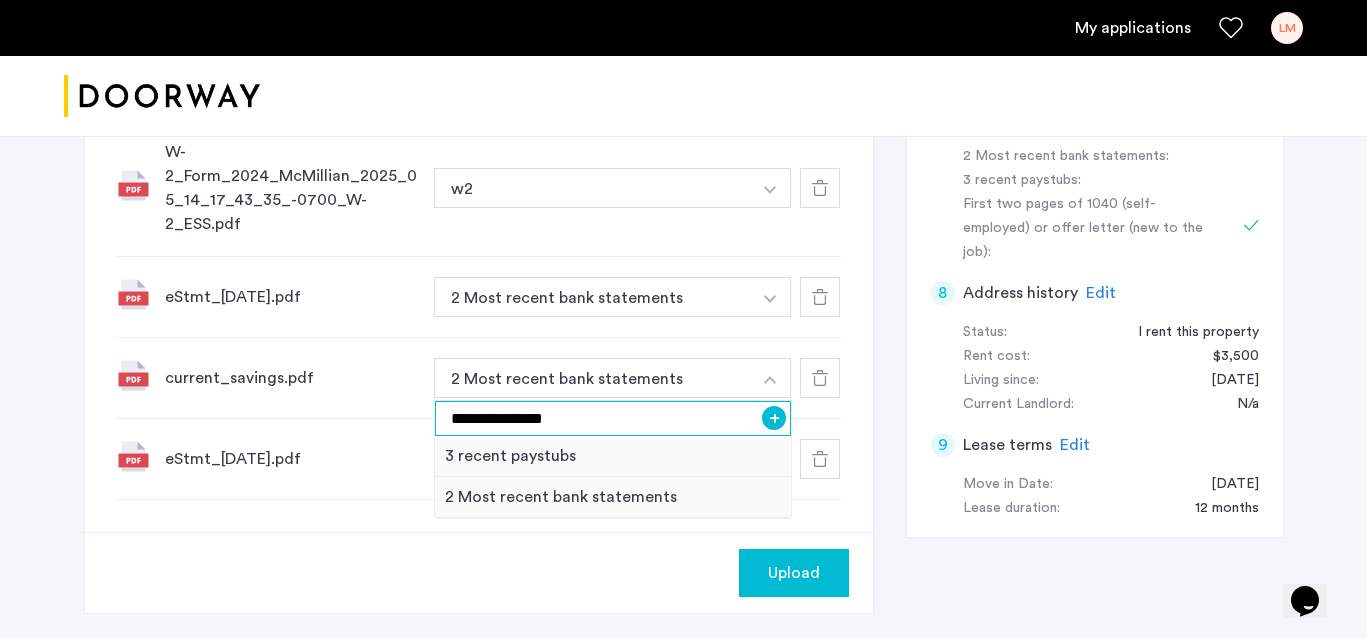 type on "**********" 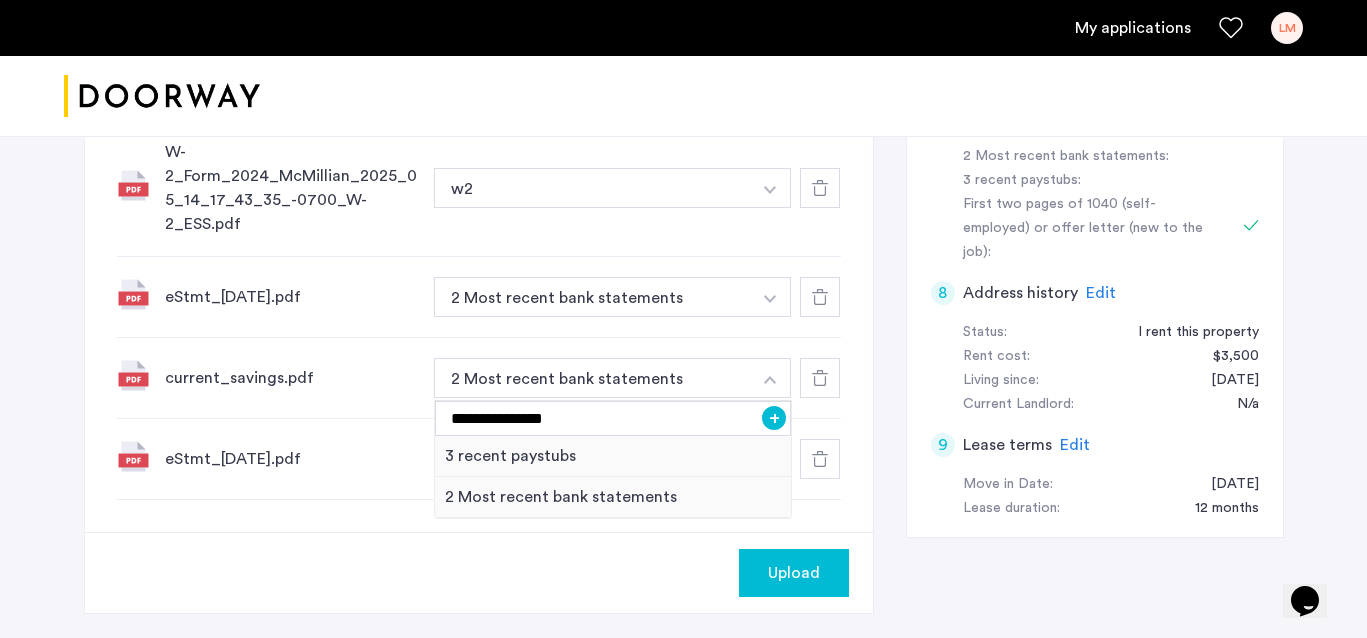 click on "+" at bounding box center [774, 418] 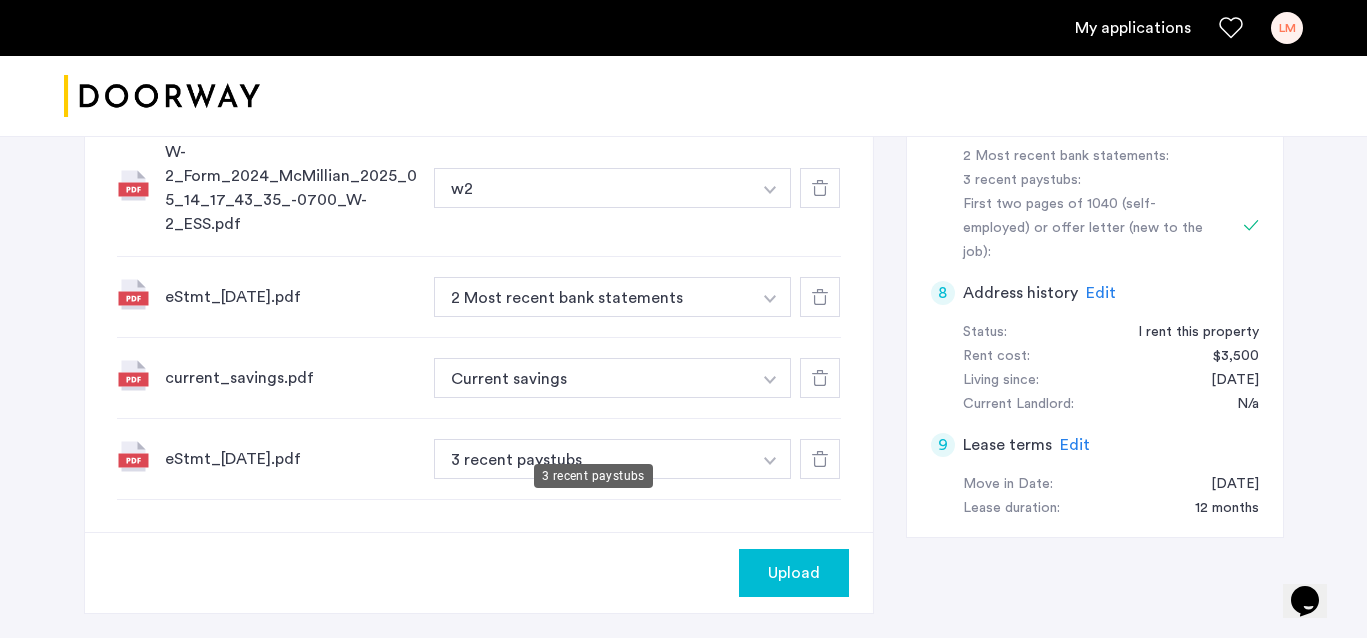 click on "3 recent paystubs" at bounding box center [593, 459] 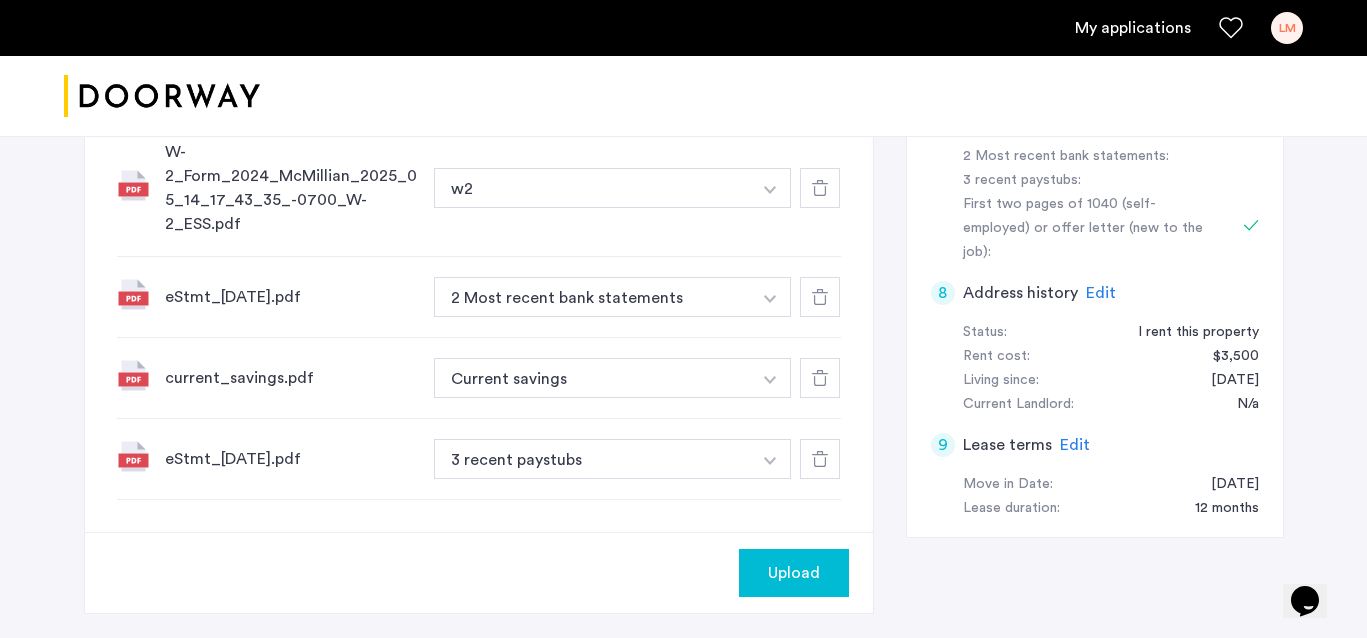 click at bounding box center [768, -2] 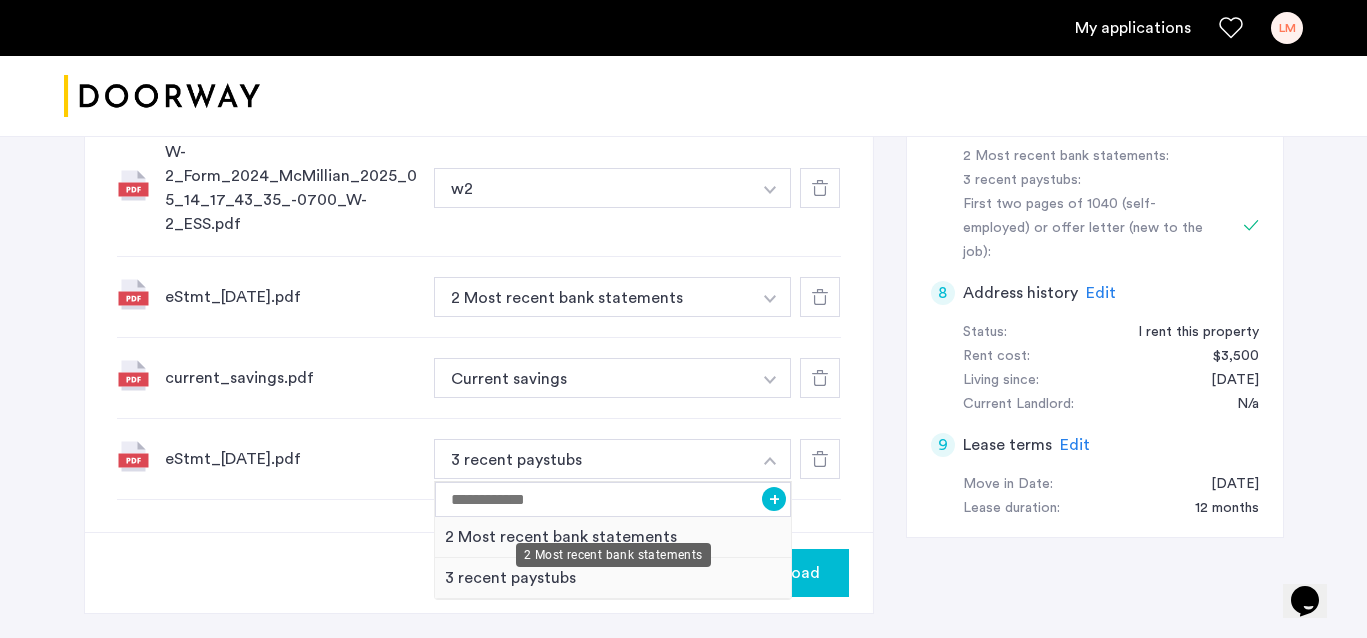 click on "2 Most recent bank statements" at bounding box center (613, 537) 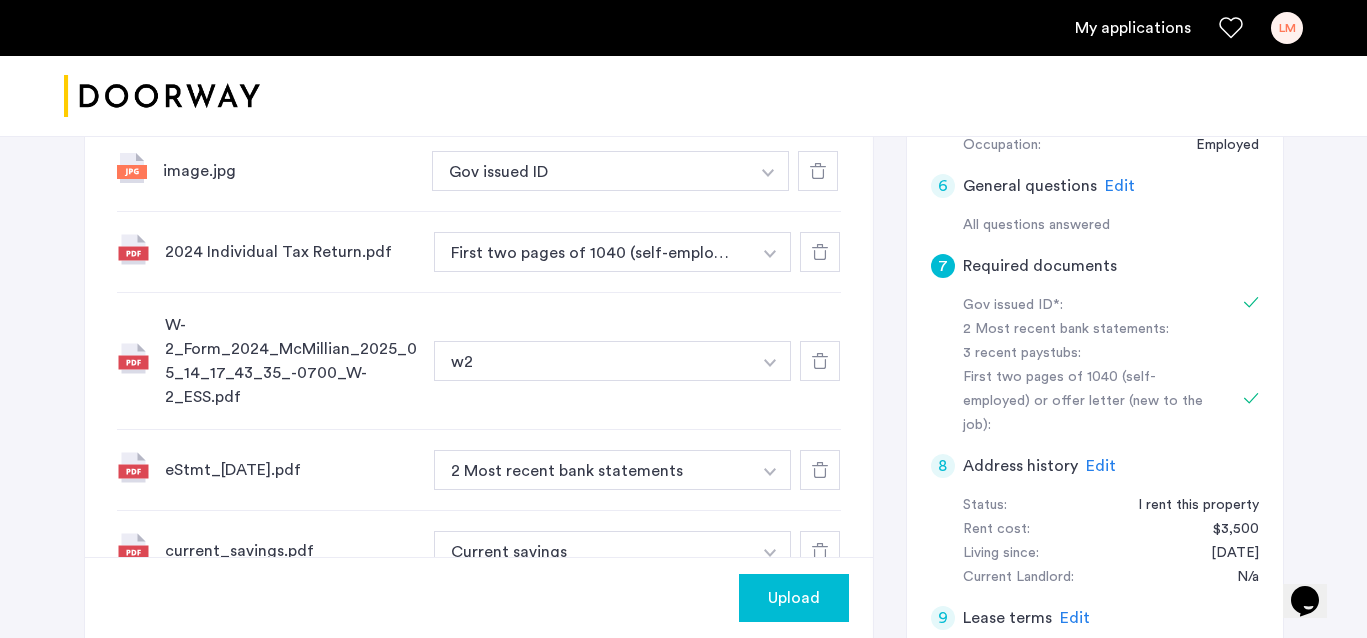 scroll, scrollTop: 760, scrollLeft: 0, axis: vertical 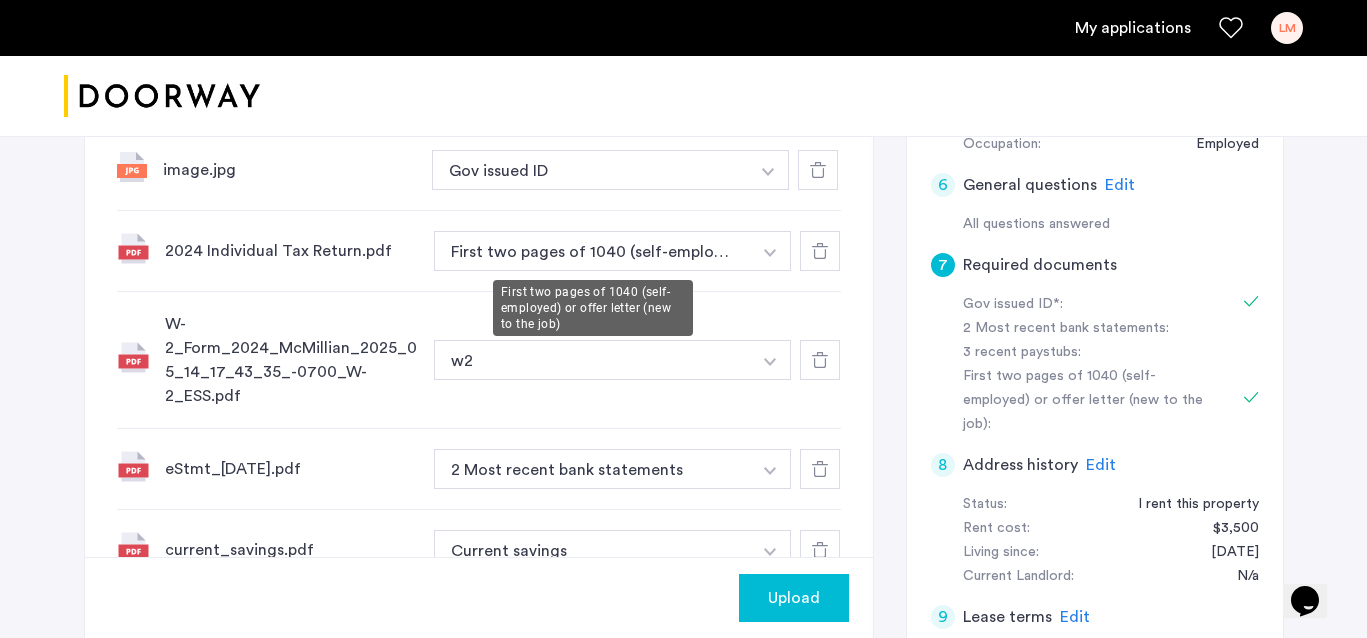 click on "First two pages of 1040 (self-employed) or offer letter (new to the job)" at bounding box center [593, 251] 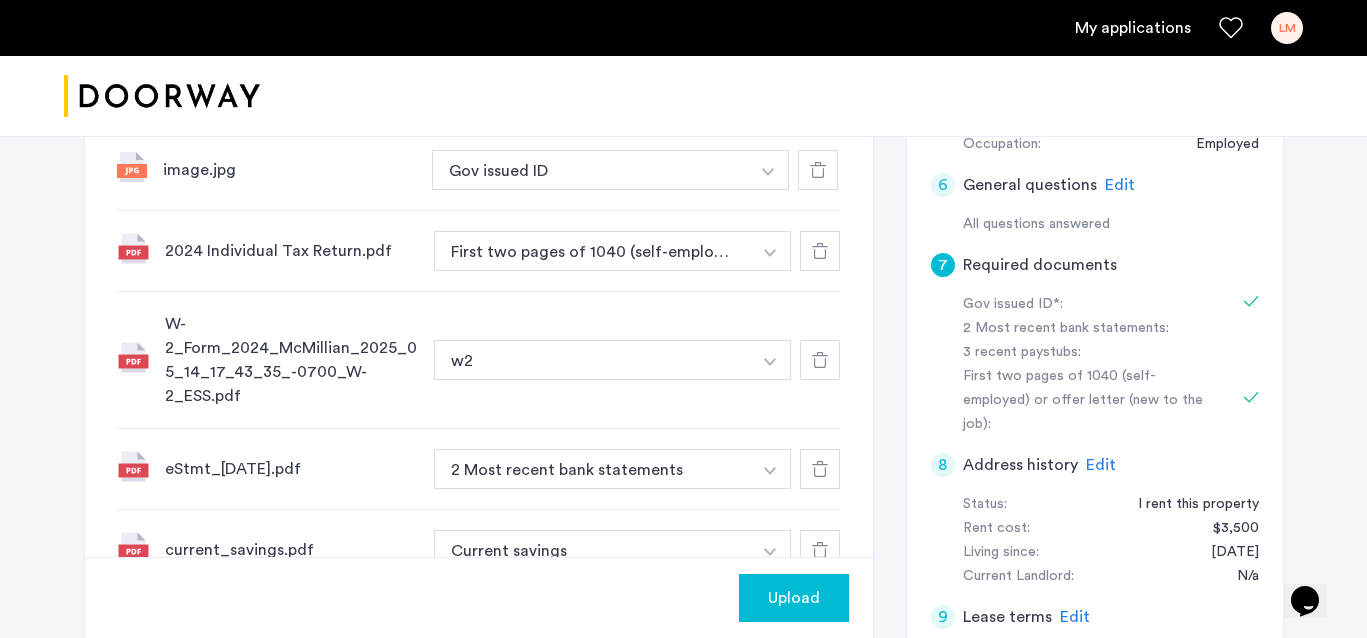 click on "Upload" 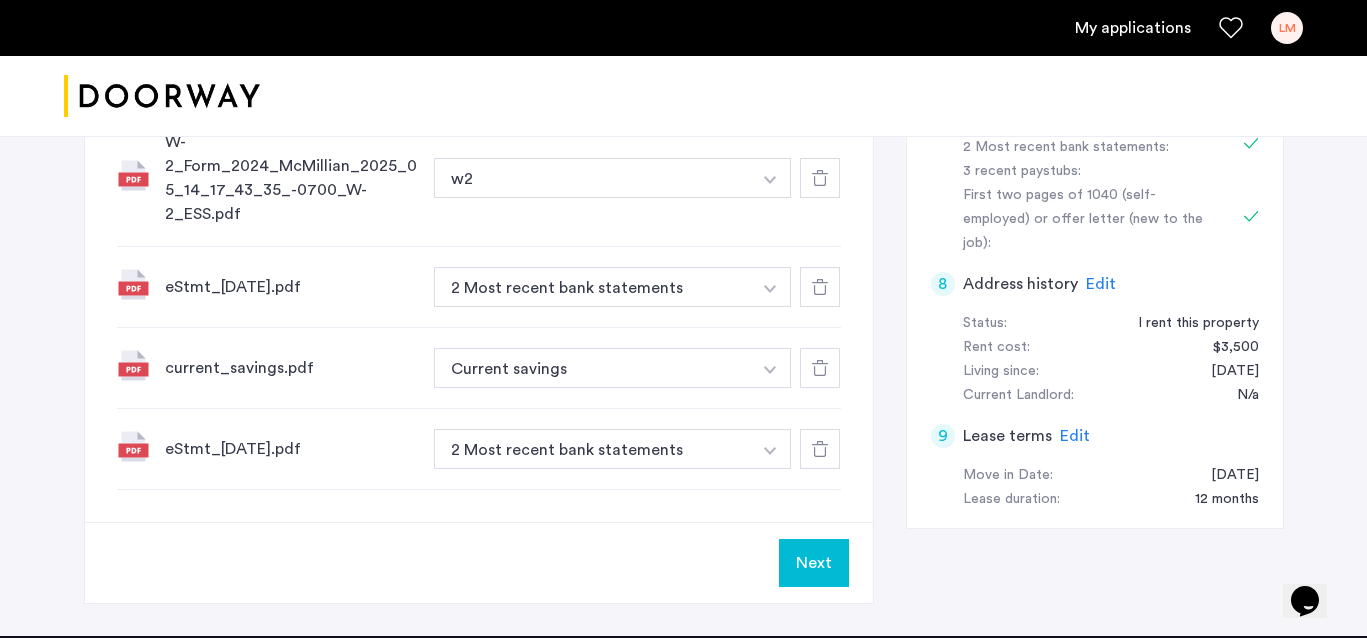 scroll, scrollTop: 1008, scrollLeft: 0, axis: vertical 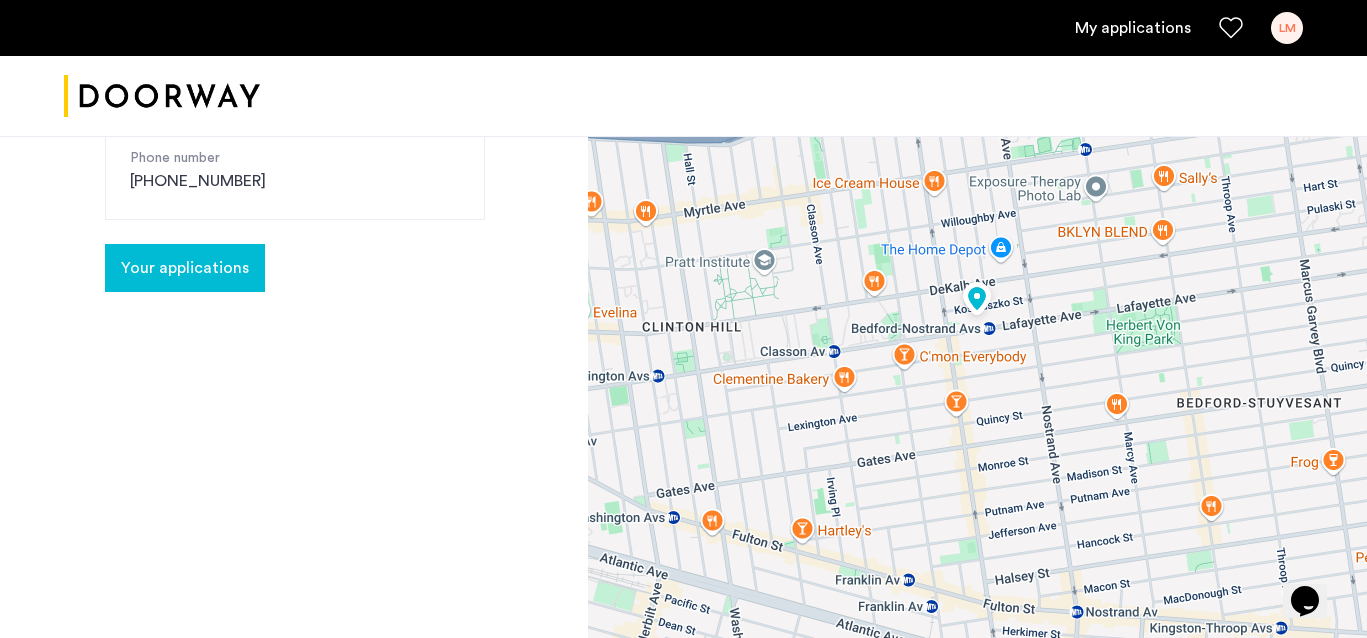 click on "Your applications" 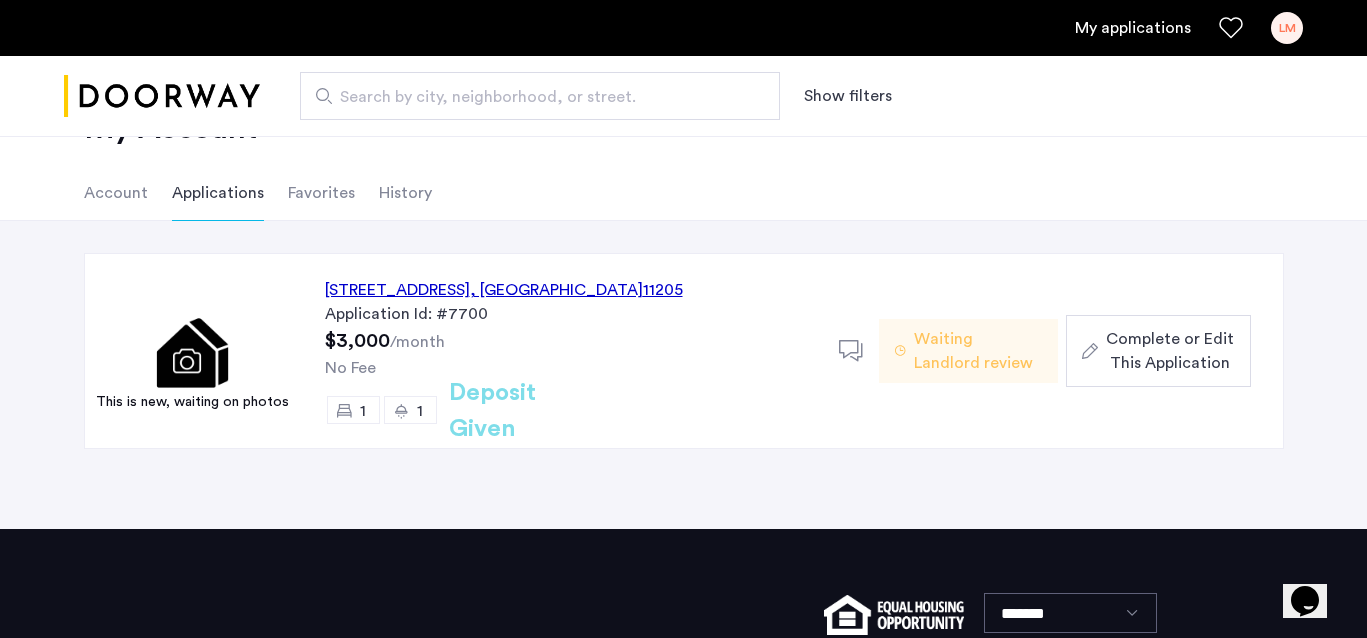 scroll, scrollTop: 83, scrollLeft: 0, axis: vertical 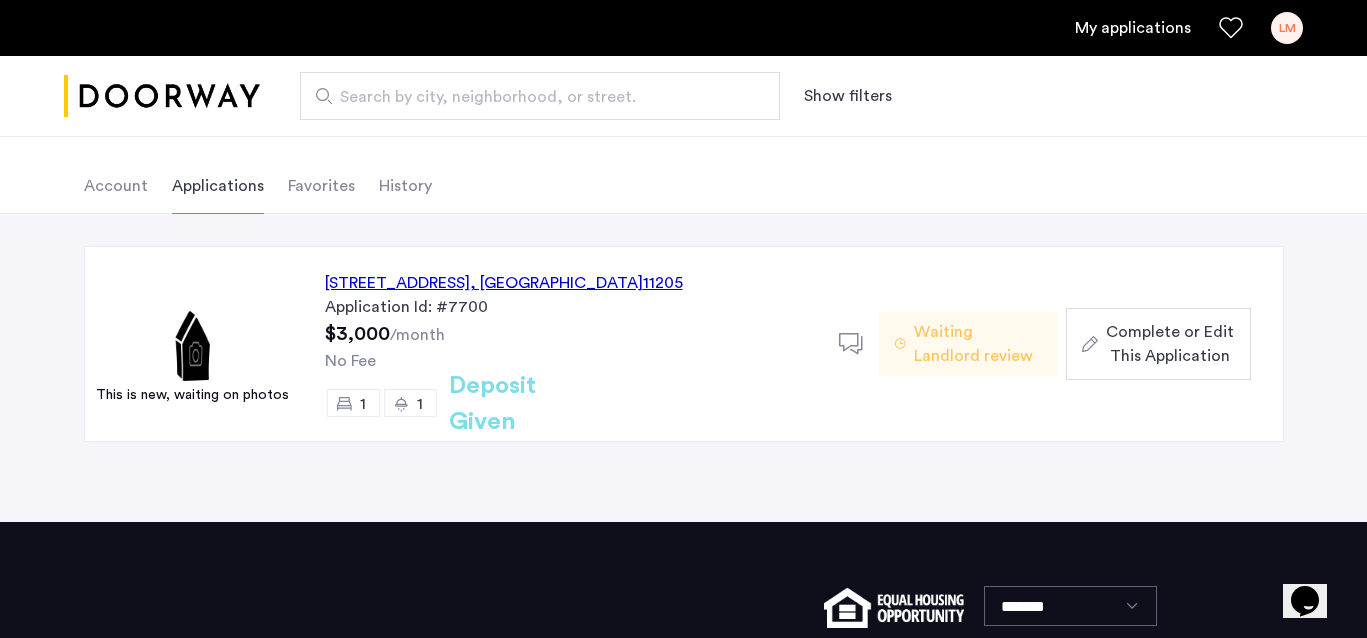 click on "Complete or Edit This Application" 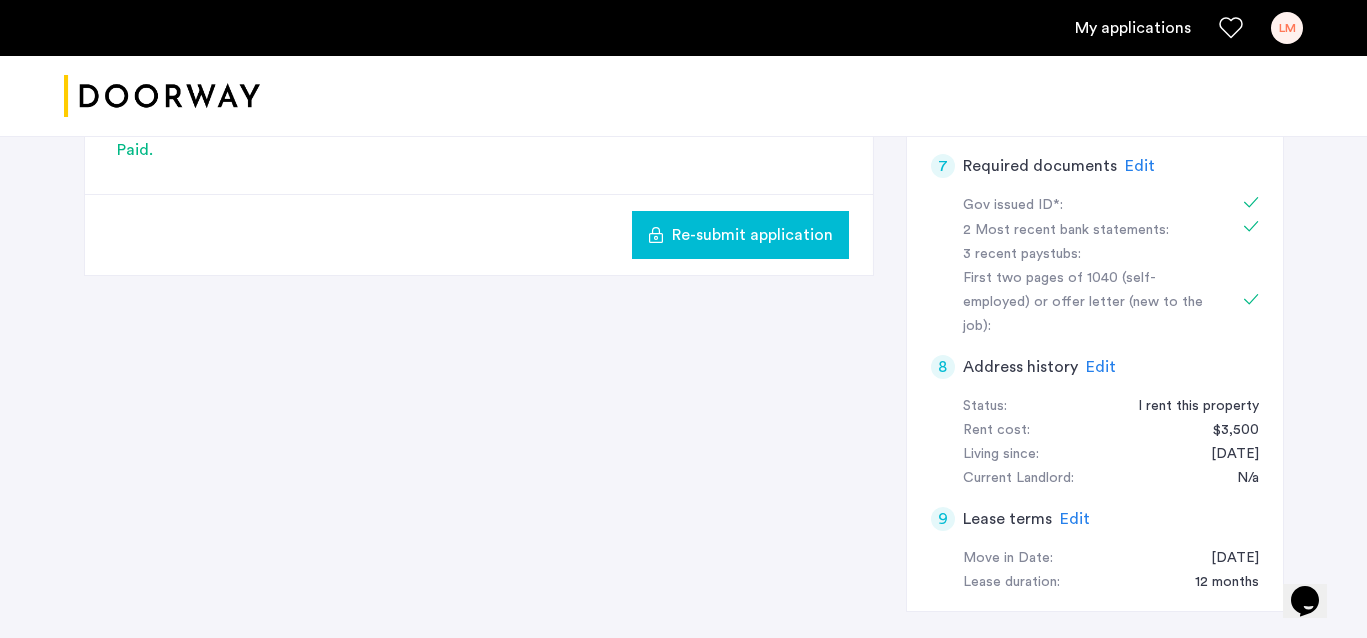 scroll, scrollTop: 855, scrollLeft: 0, axis: vertical 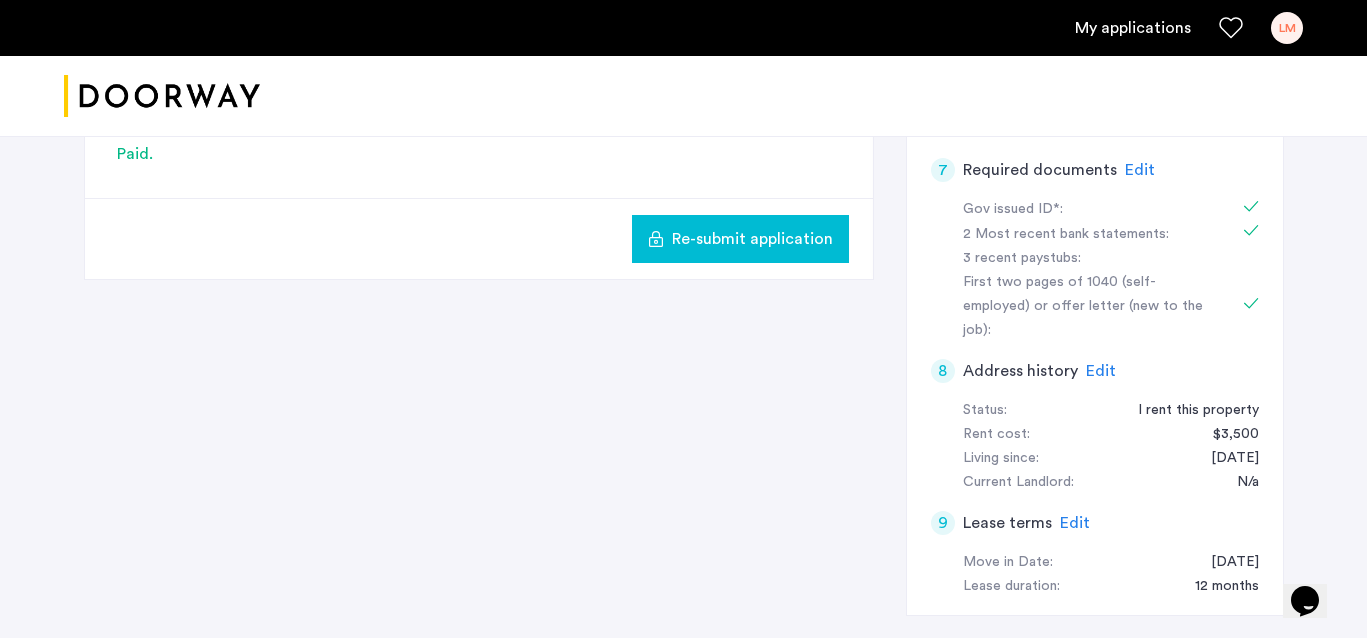 click on "Edit" 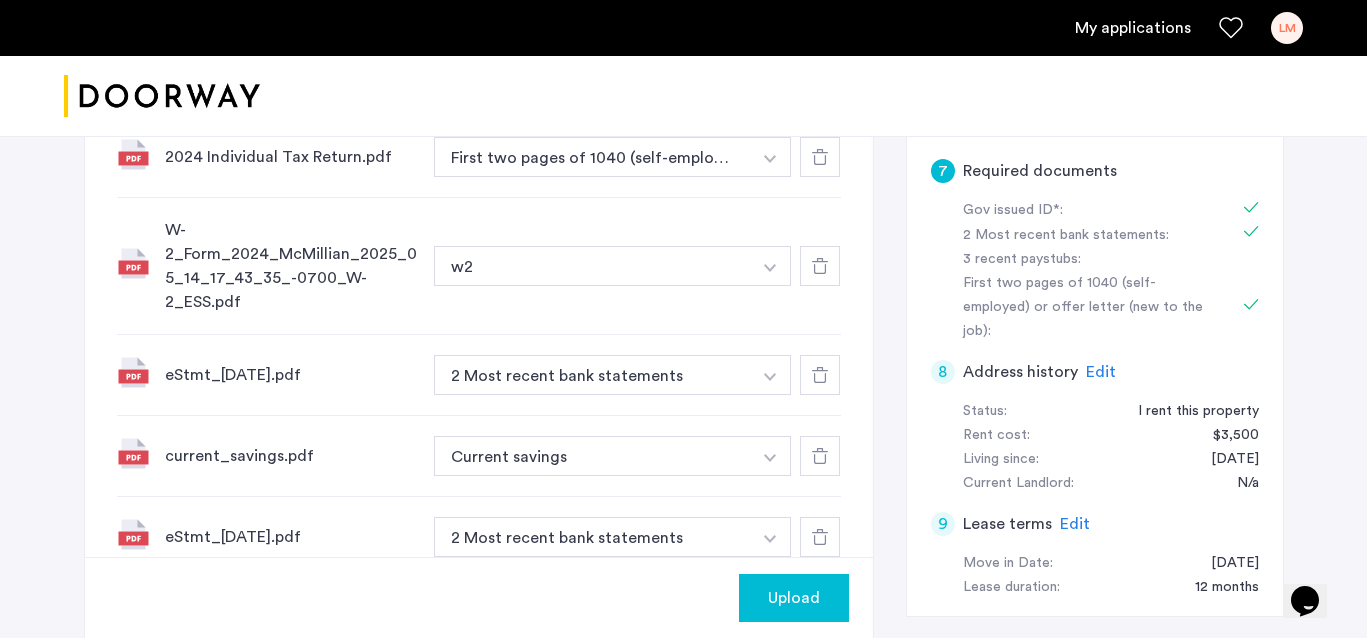 scroll, scrollTop: 1067, scrollLeft: 0, axis: vertical 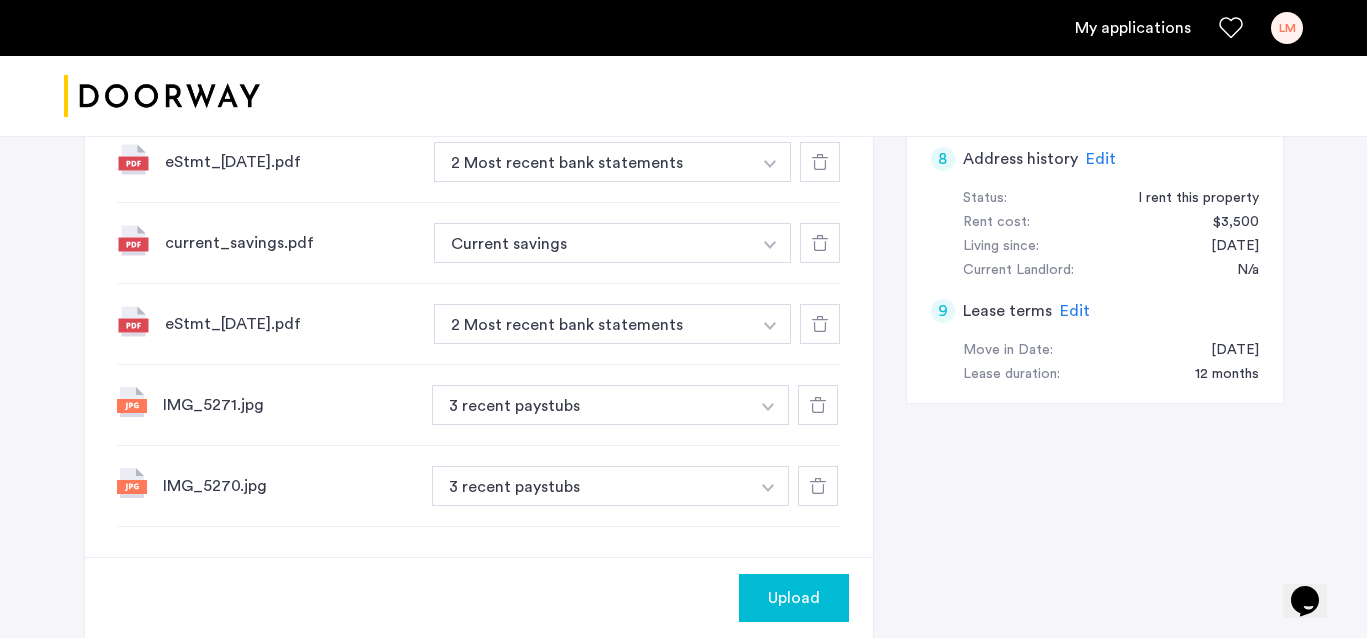 click on "Upload" 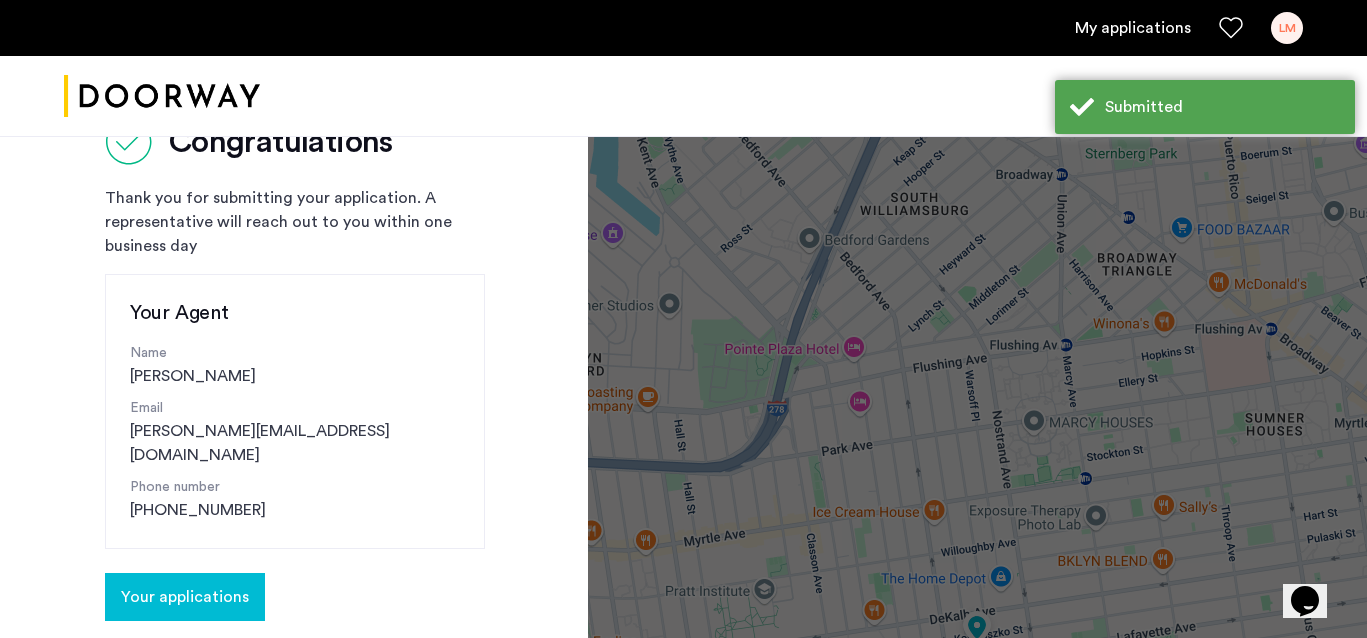 scroll, scrollTop: 129, scrollLeft: 0, axis: vertical 